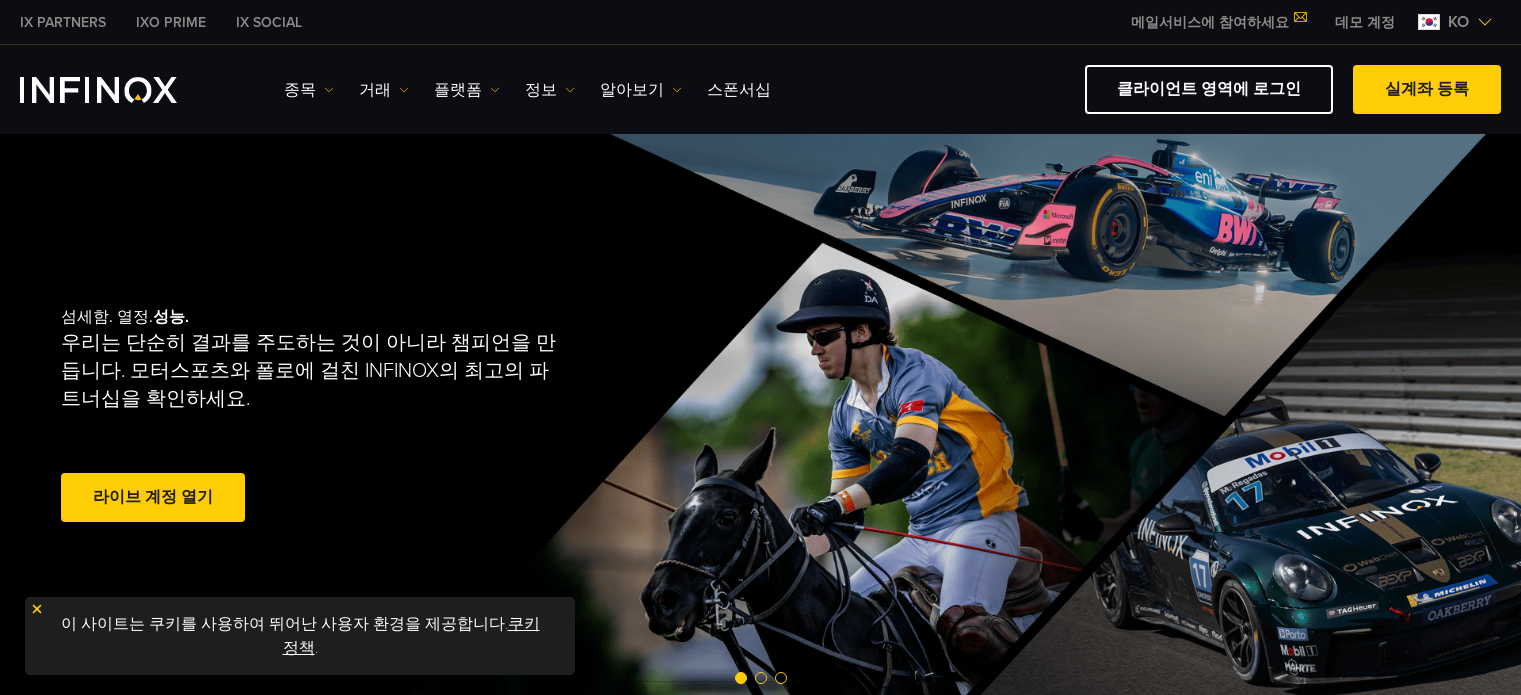 scroll, scrollTop: 0, scrollLeft: 0, axis: both 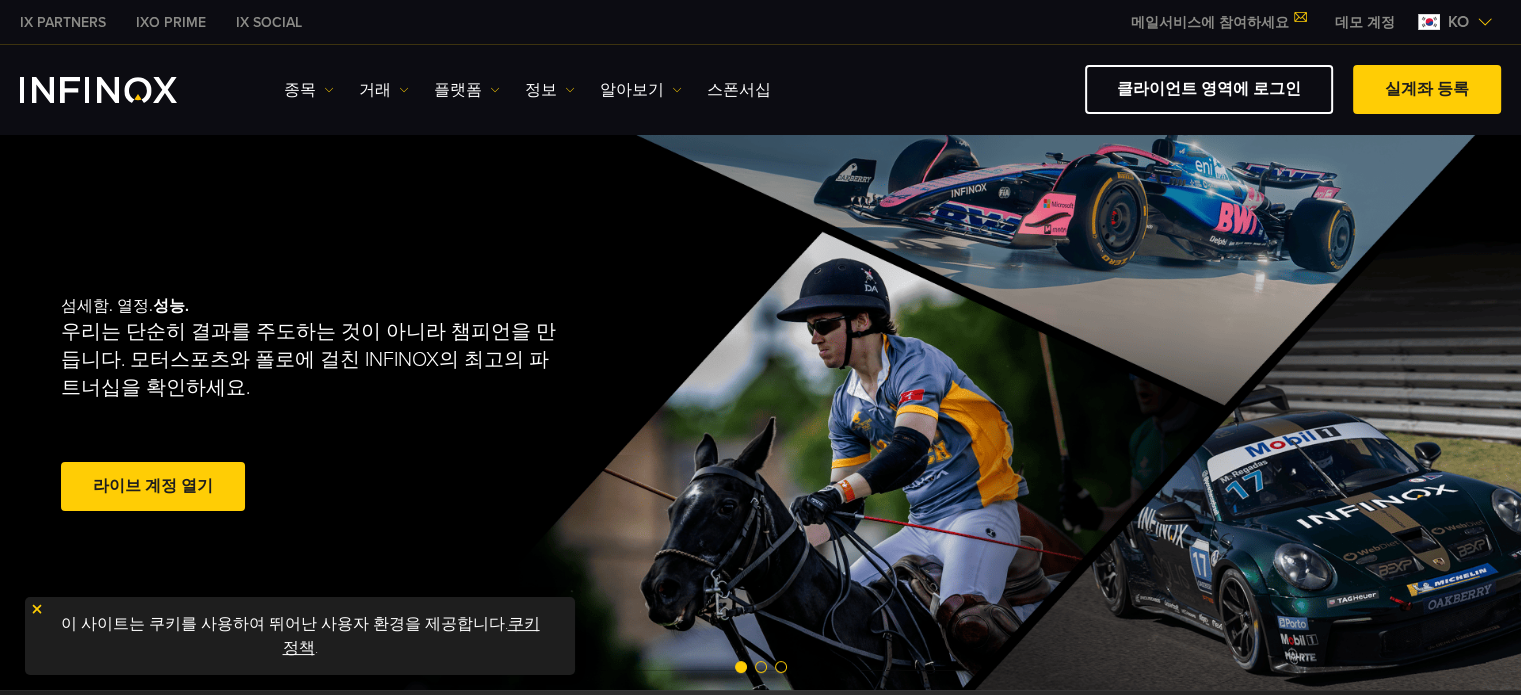 click at bounding box center [1485, 22] 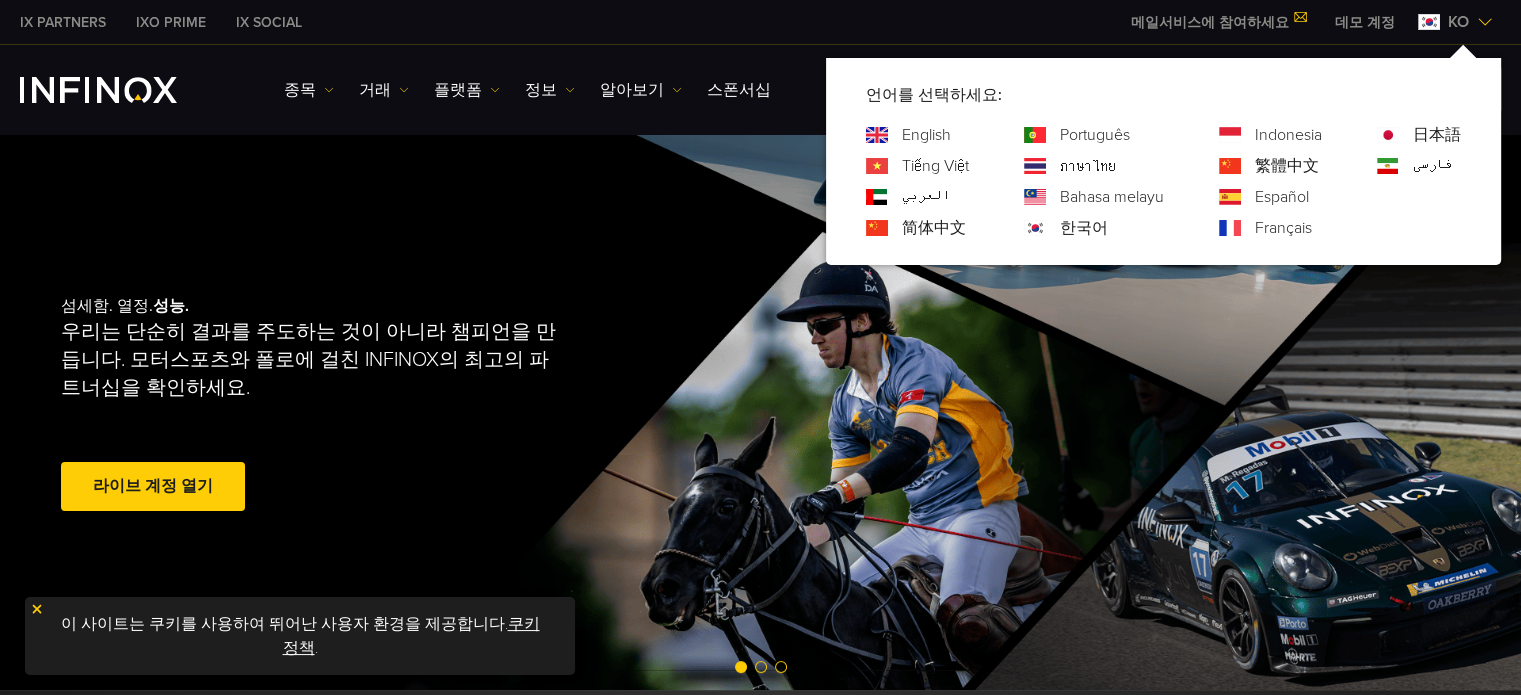 scroll, scrollTop: 0, scrollLeft: 0, axis: both 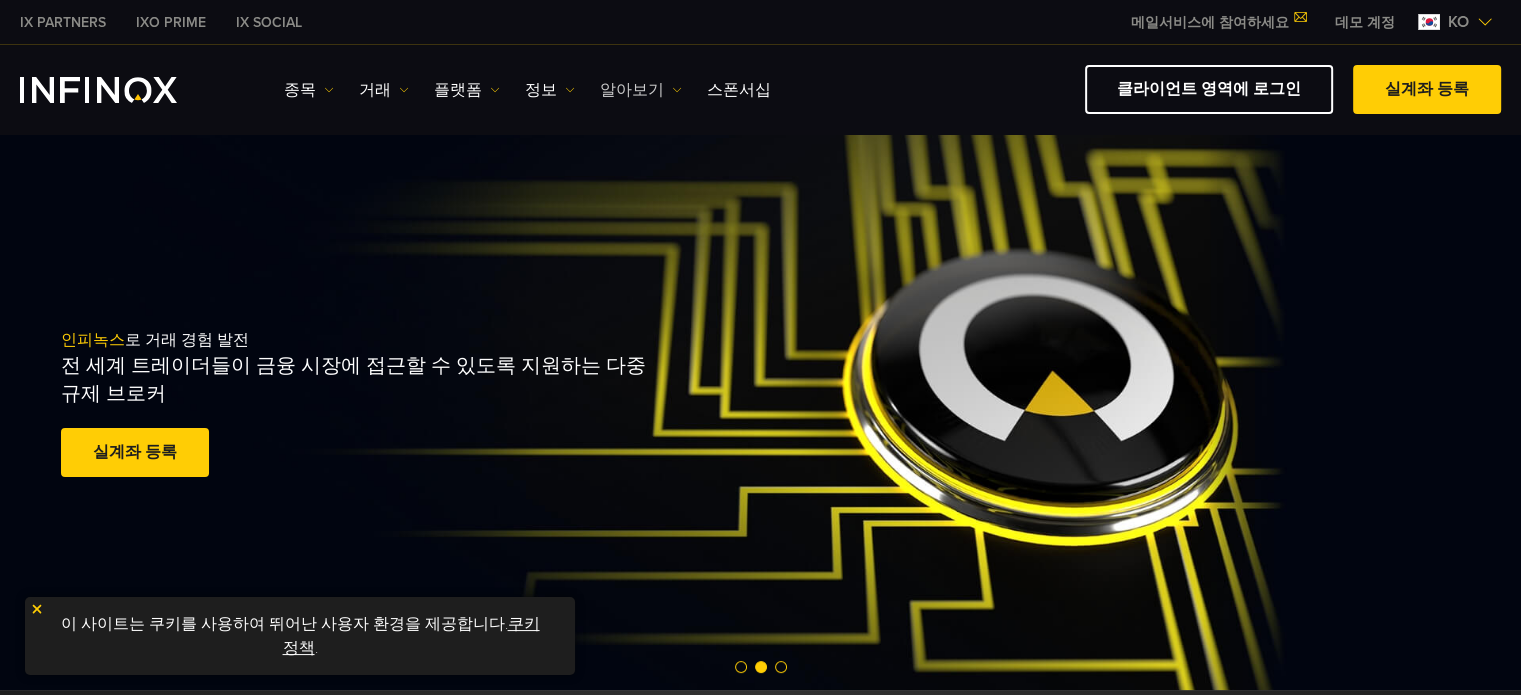 click on "알아보기" at bounding box center (641, 90) 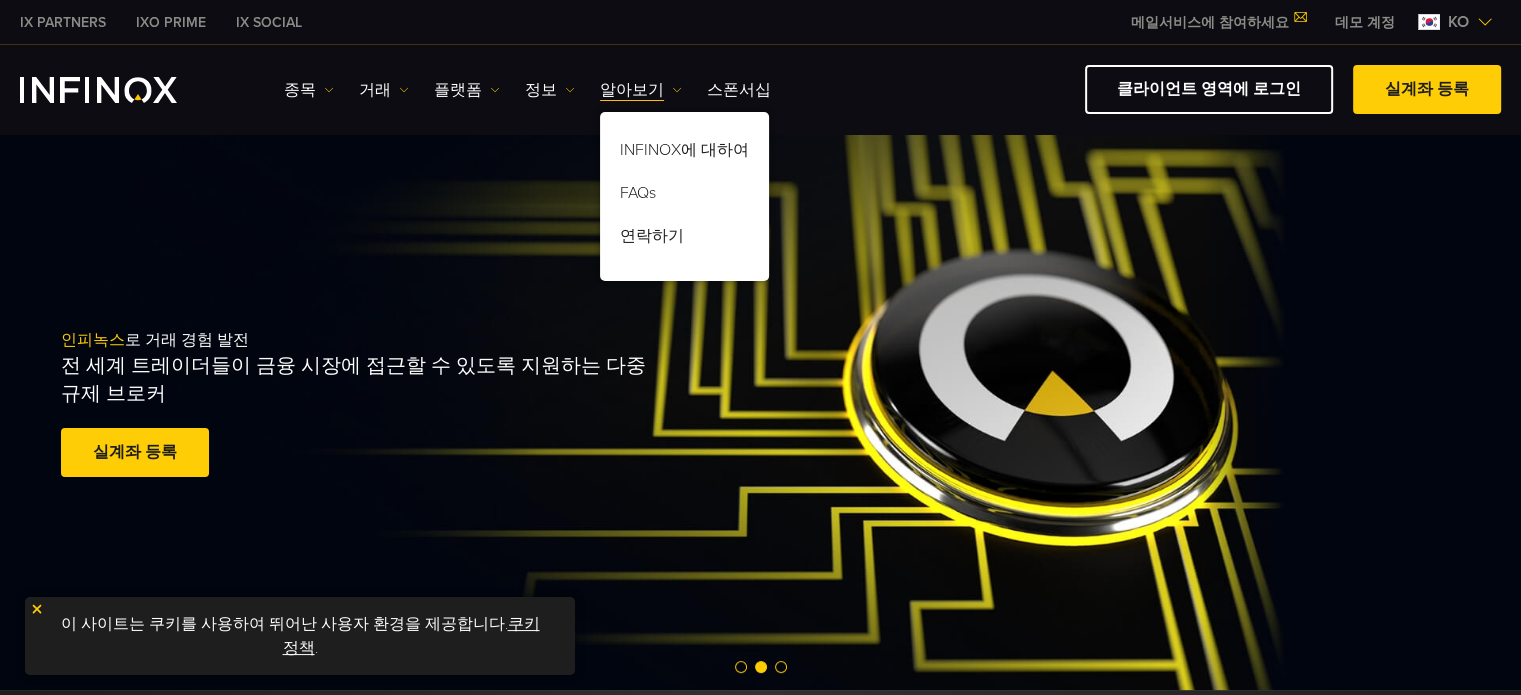 scroll, scrollTop: 0, scrollLeft: 0, axis: both 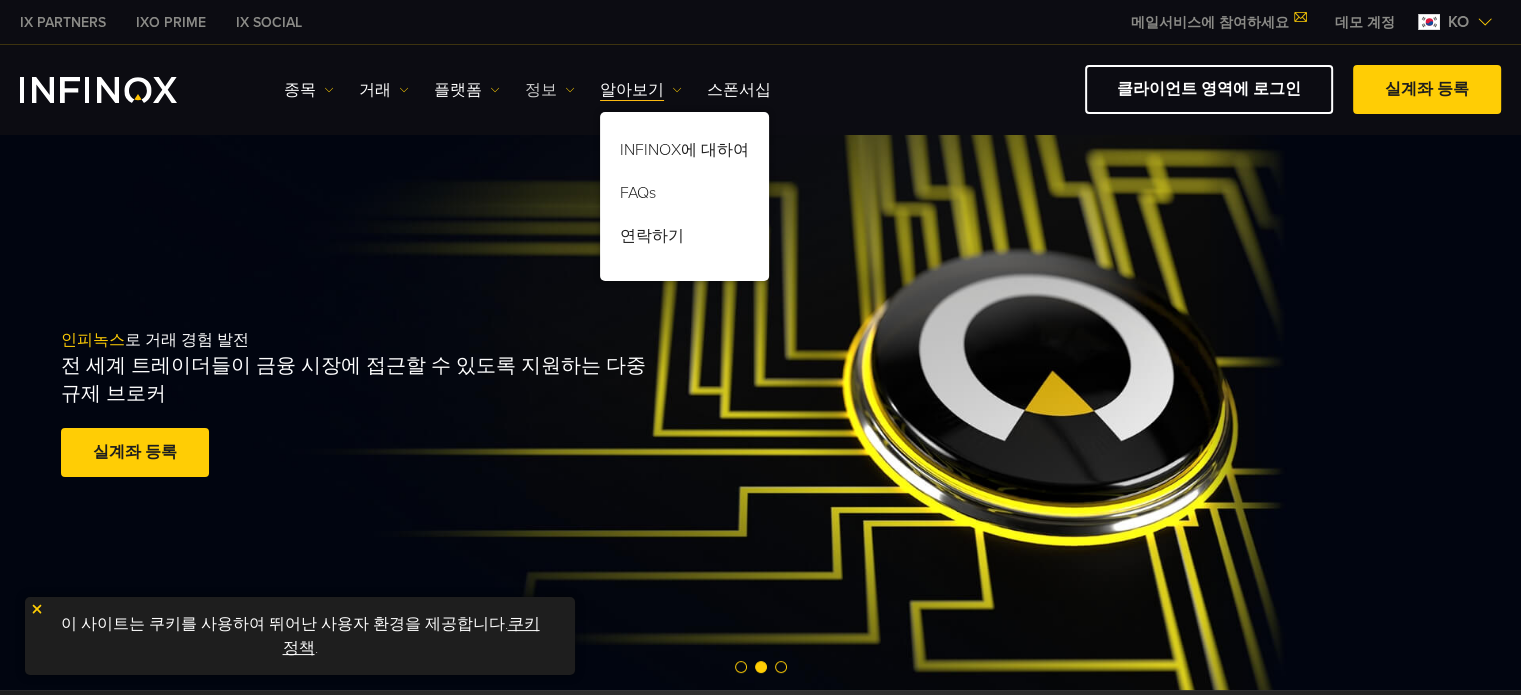 click on "정보" at bounding box center [550, 90] 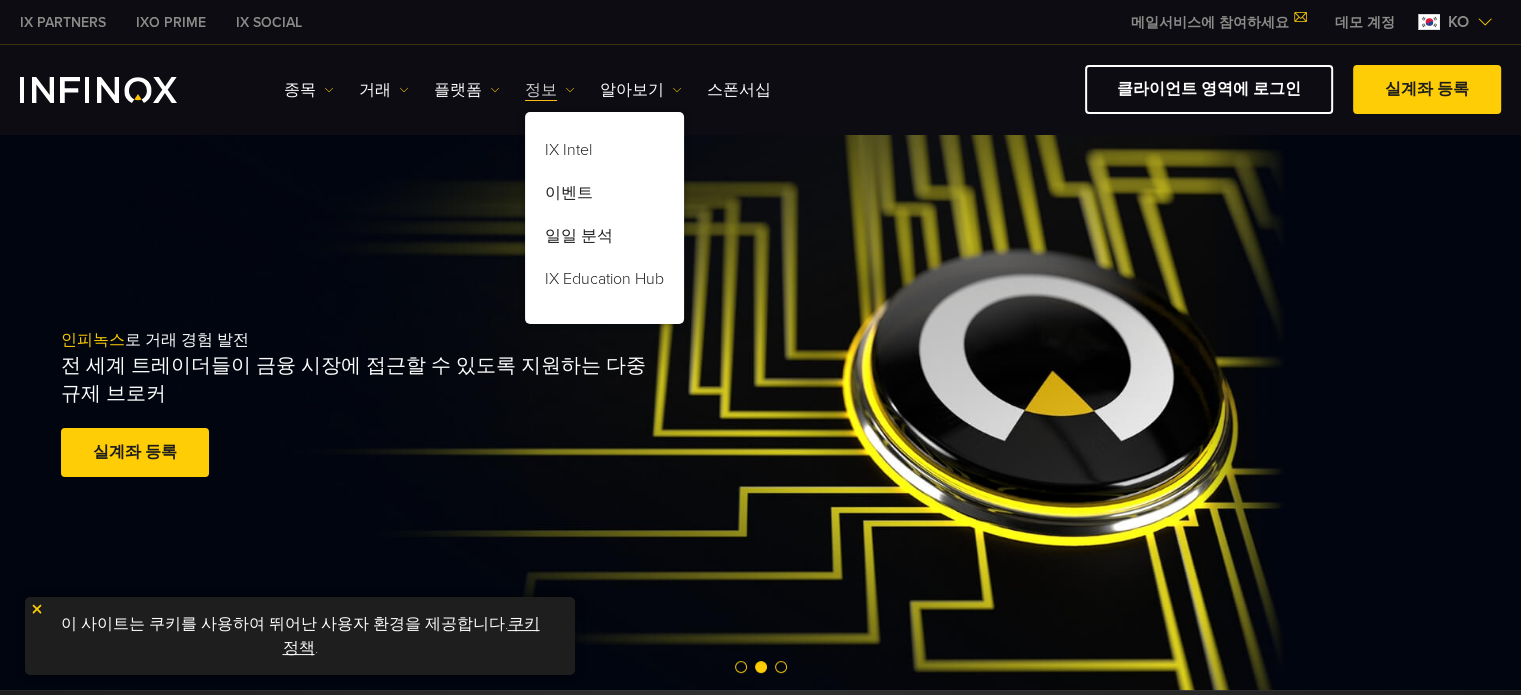 scroll, scrollTop: 0, scrollLeft: 0, axis: both 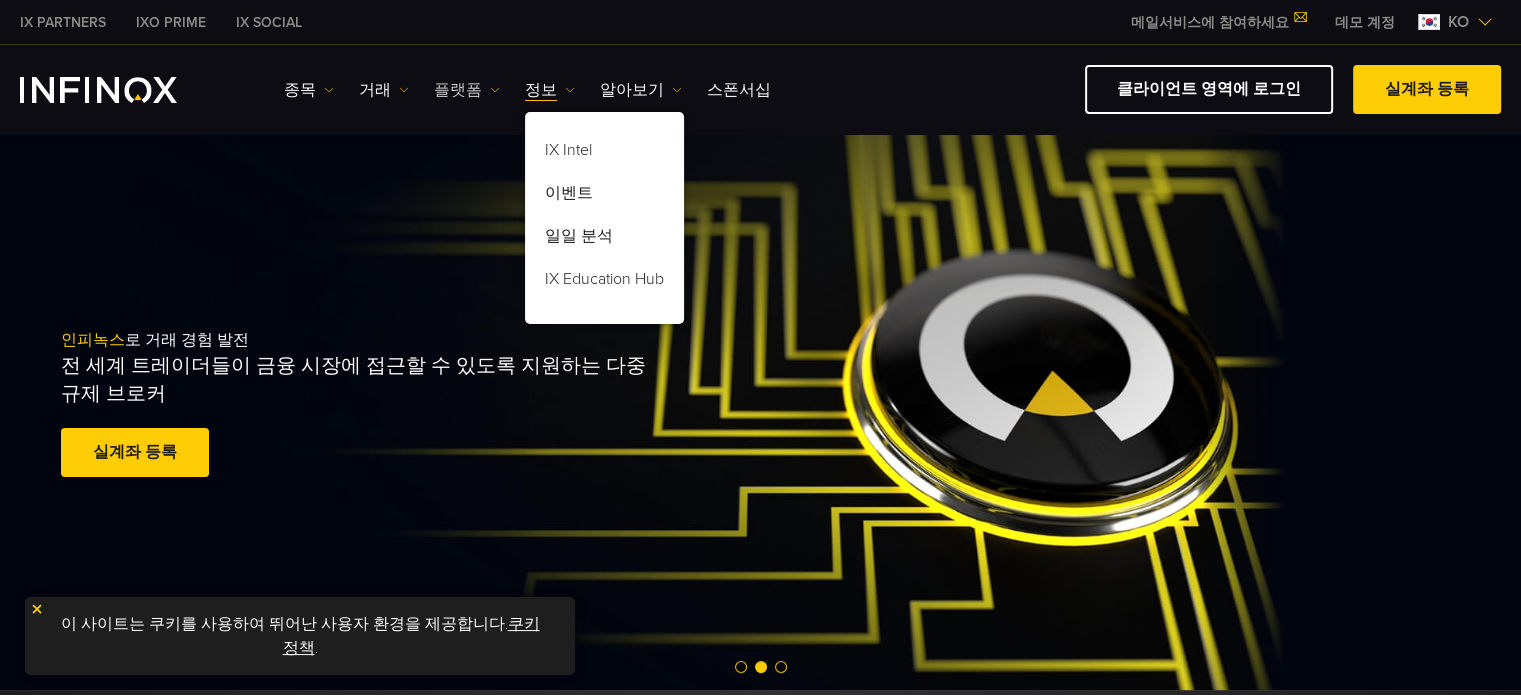 click on "플랫폼" at bounding box center (467, 90) 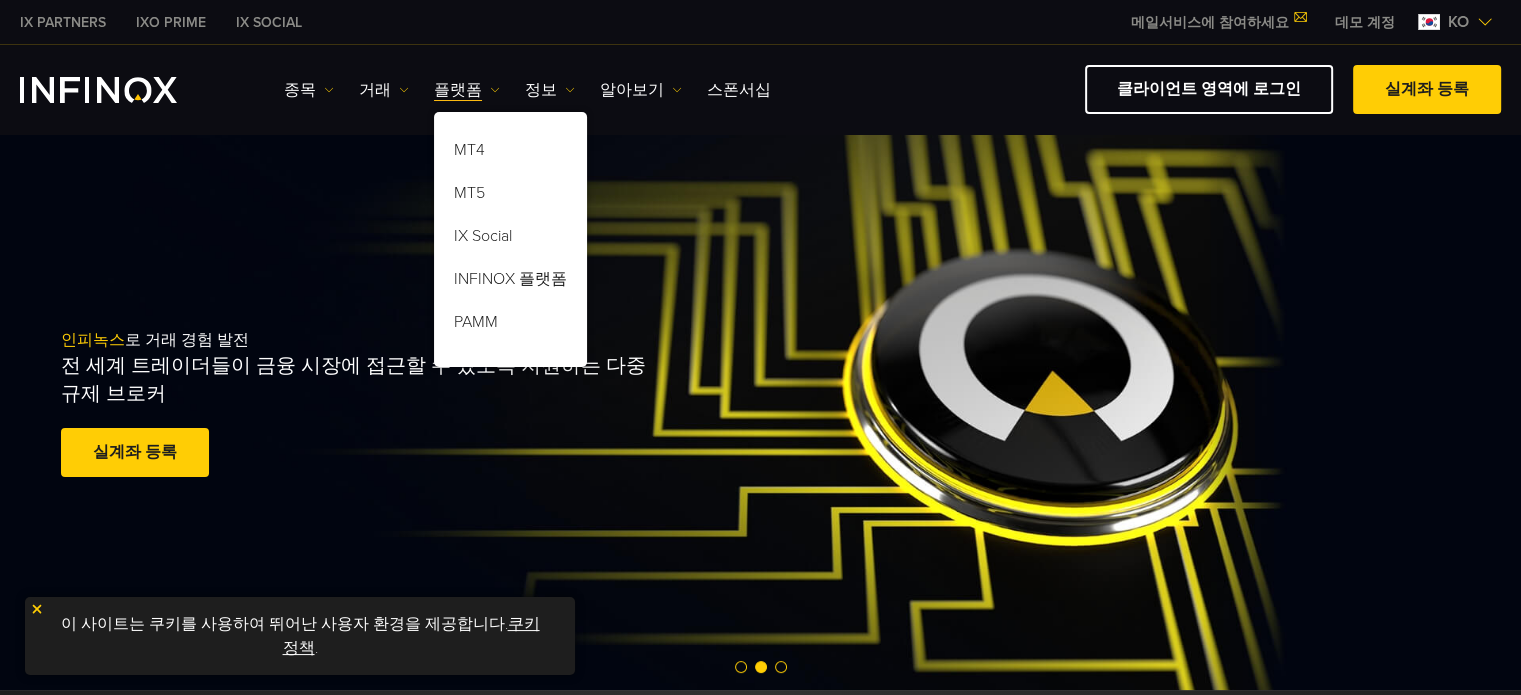 scroll, scrollTop: 0, scrollLeft: 0, axis: both 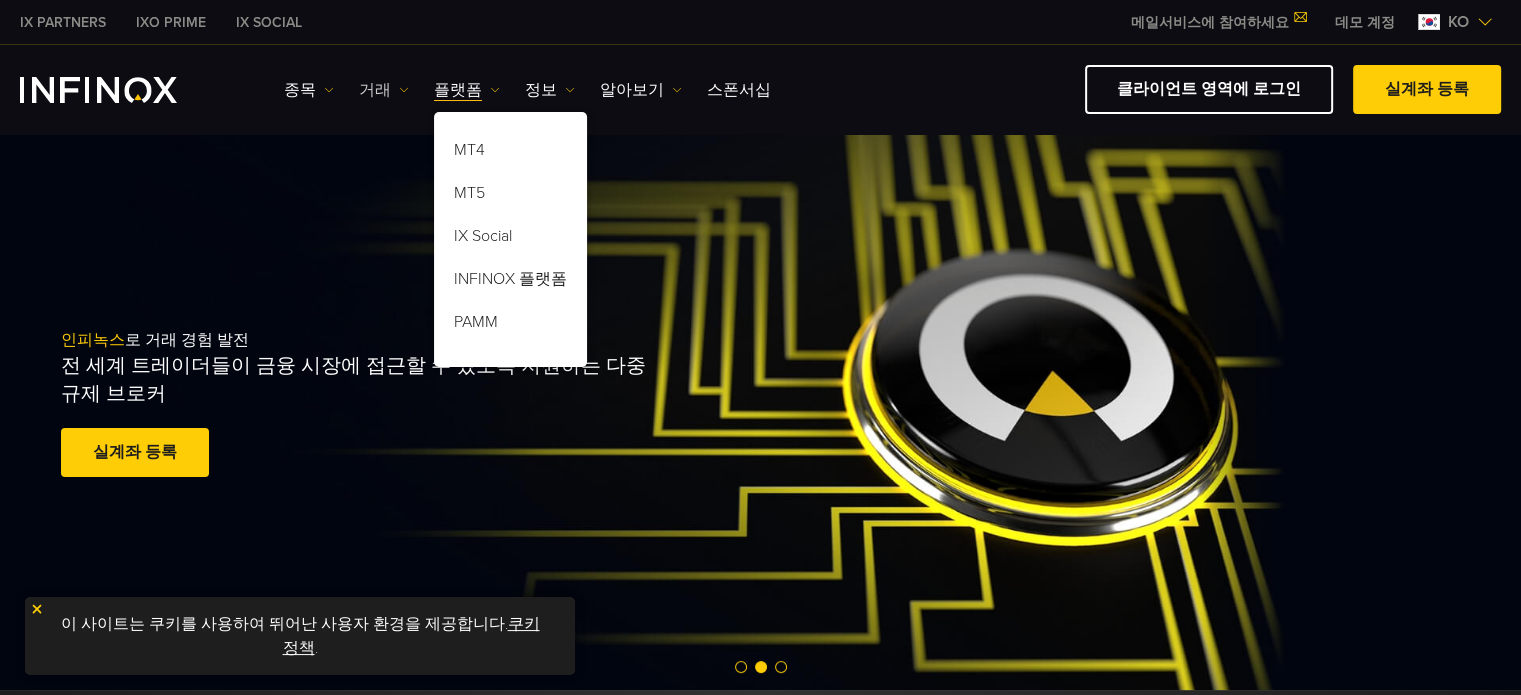 click on "거래" at bounding box center (384, 90) 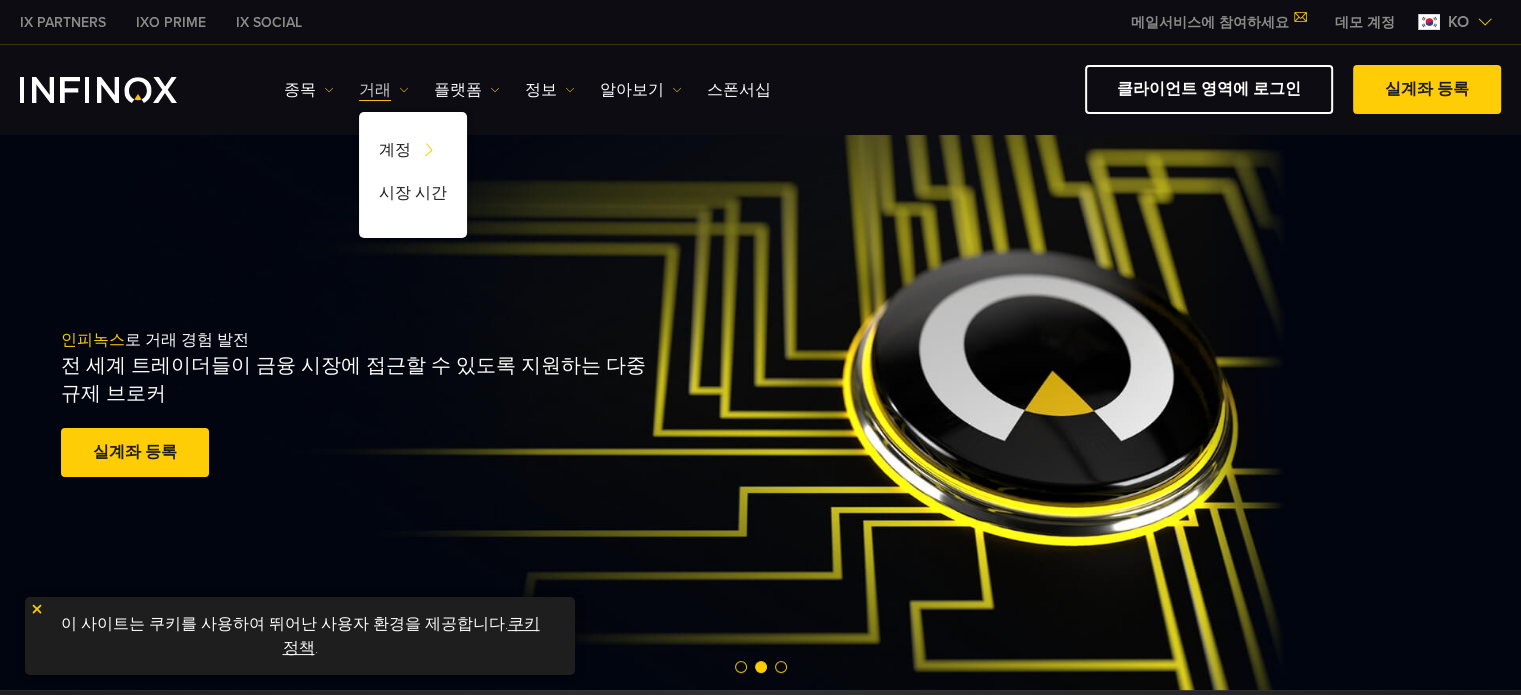 scroll, scrollTop: 0, scrollLeft: 0, axis: both 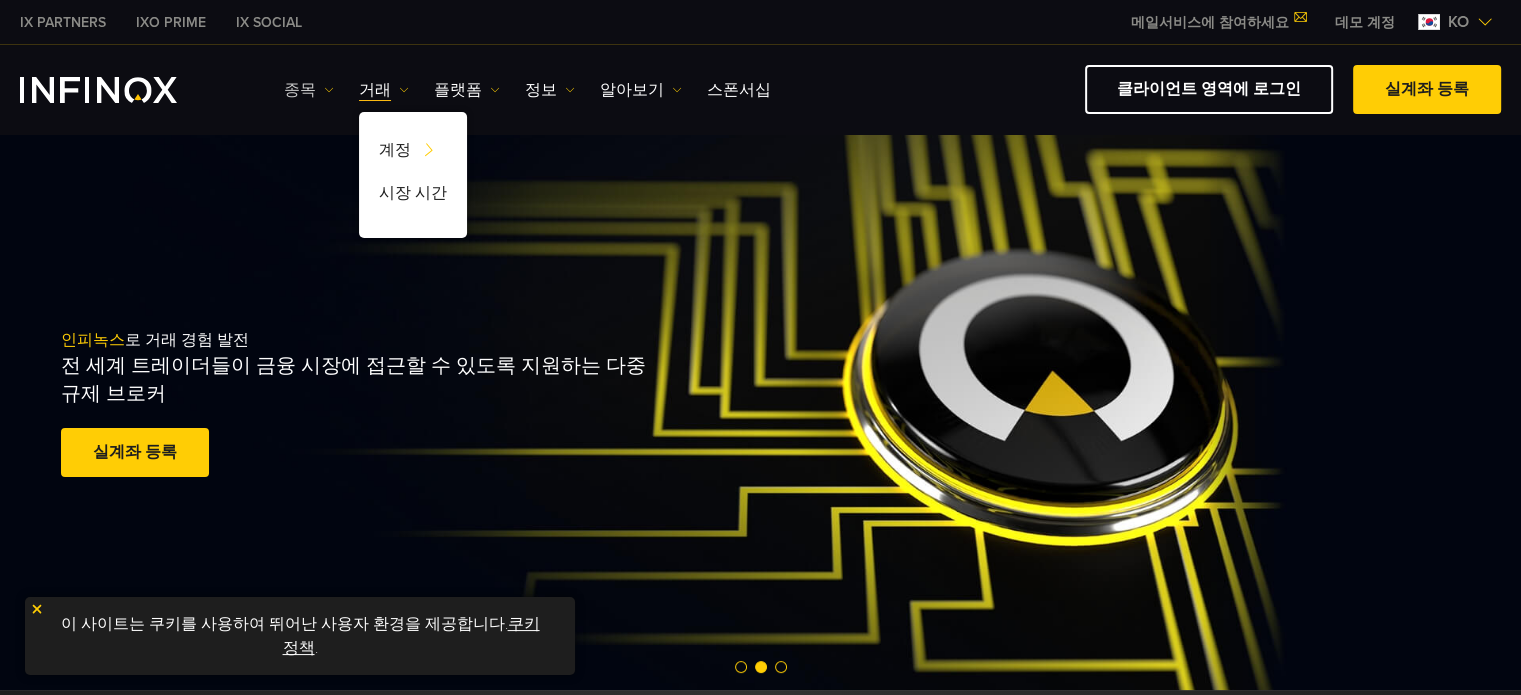 click on "종목" at bounding box center [309, 90] 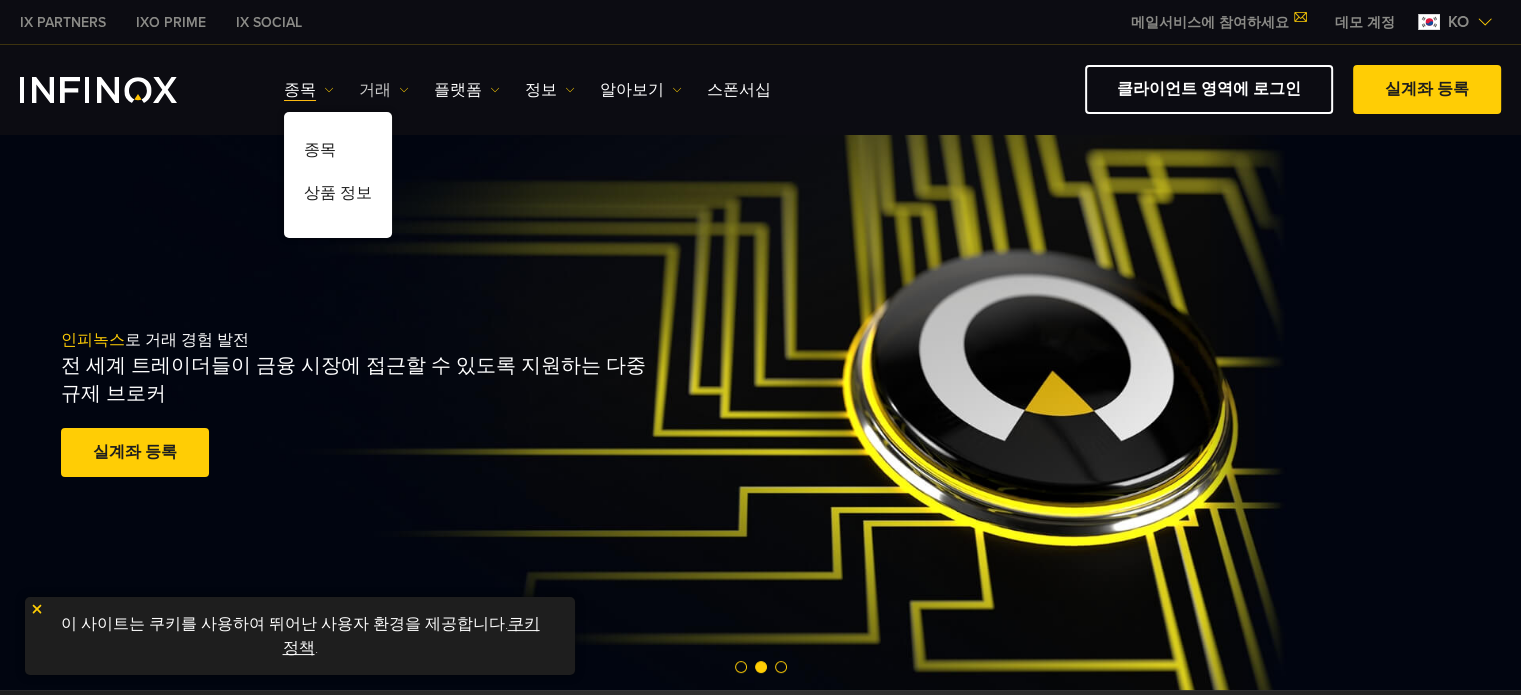 click on "거래" at bounding box center [384, 90] 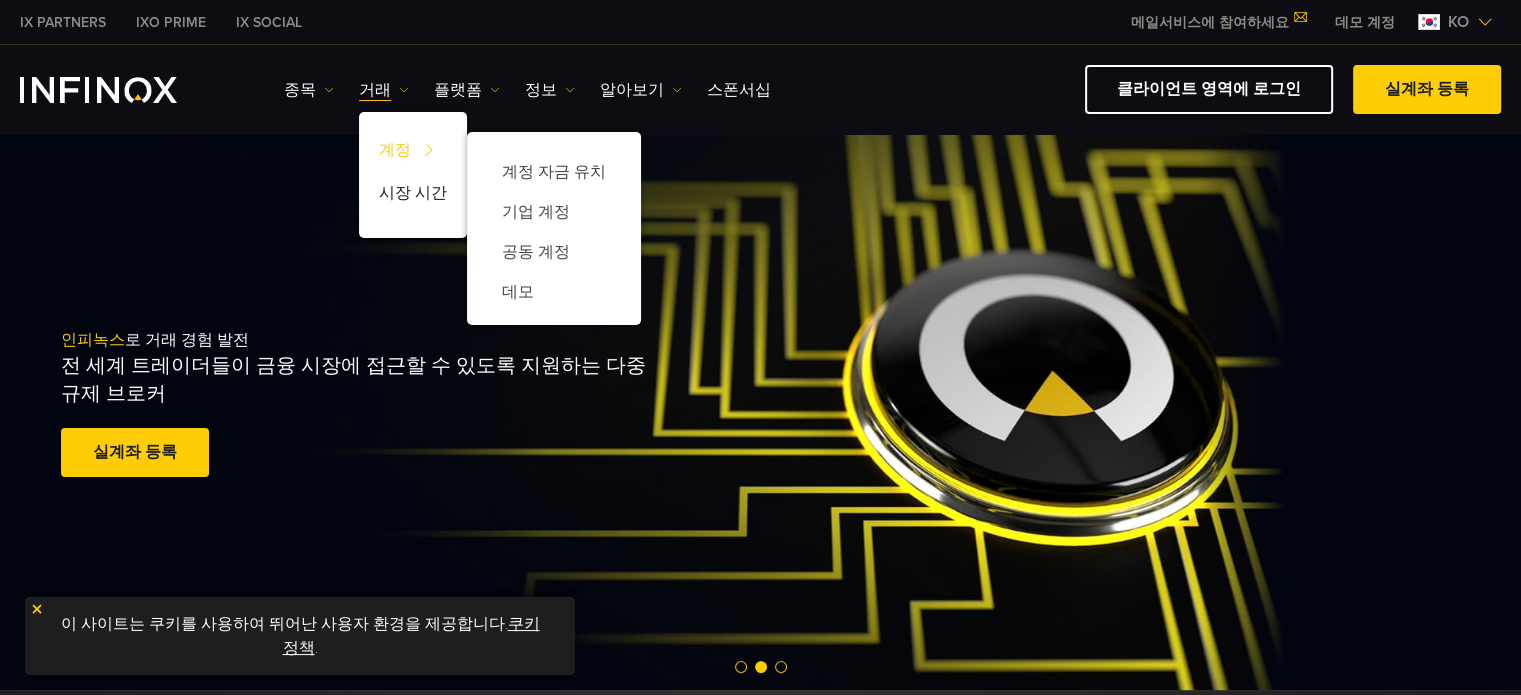 click on "계정" at bounding box center [413, 153] 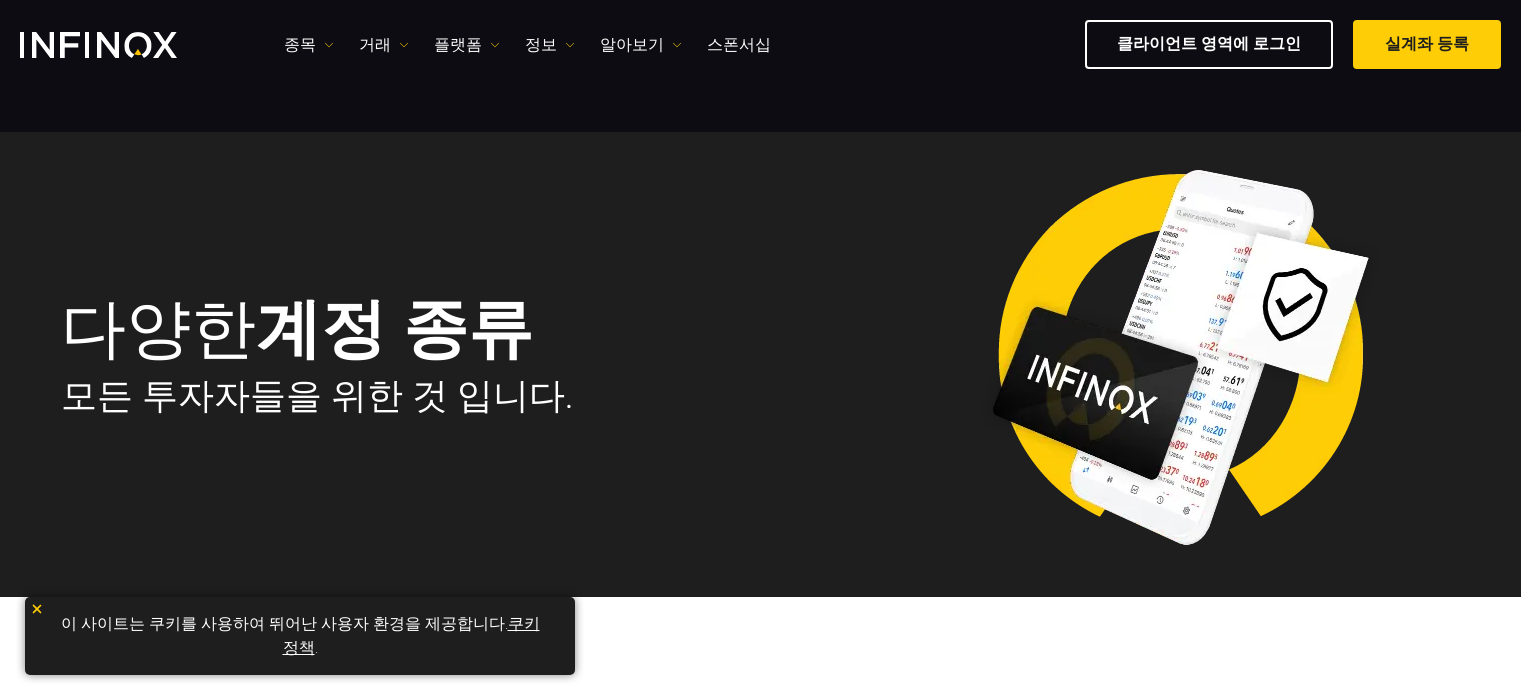 scroll, scrollTop: 500, scrollLeft: 0, axis: vertical 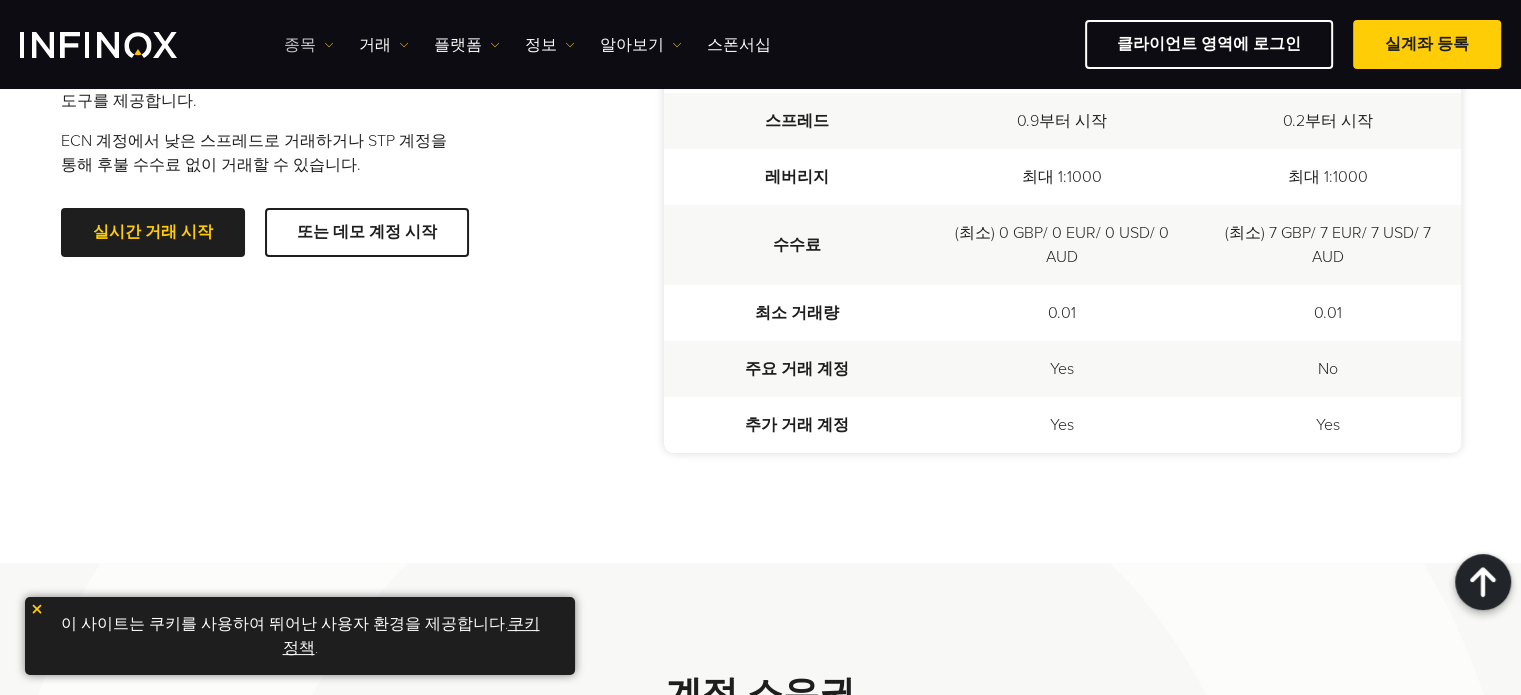 click at bounding box center [329, 45] 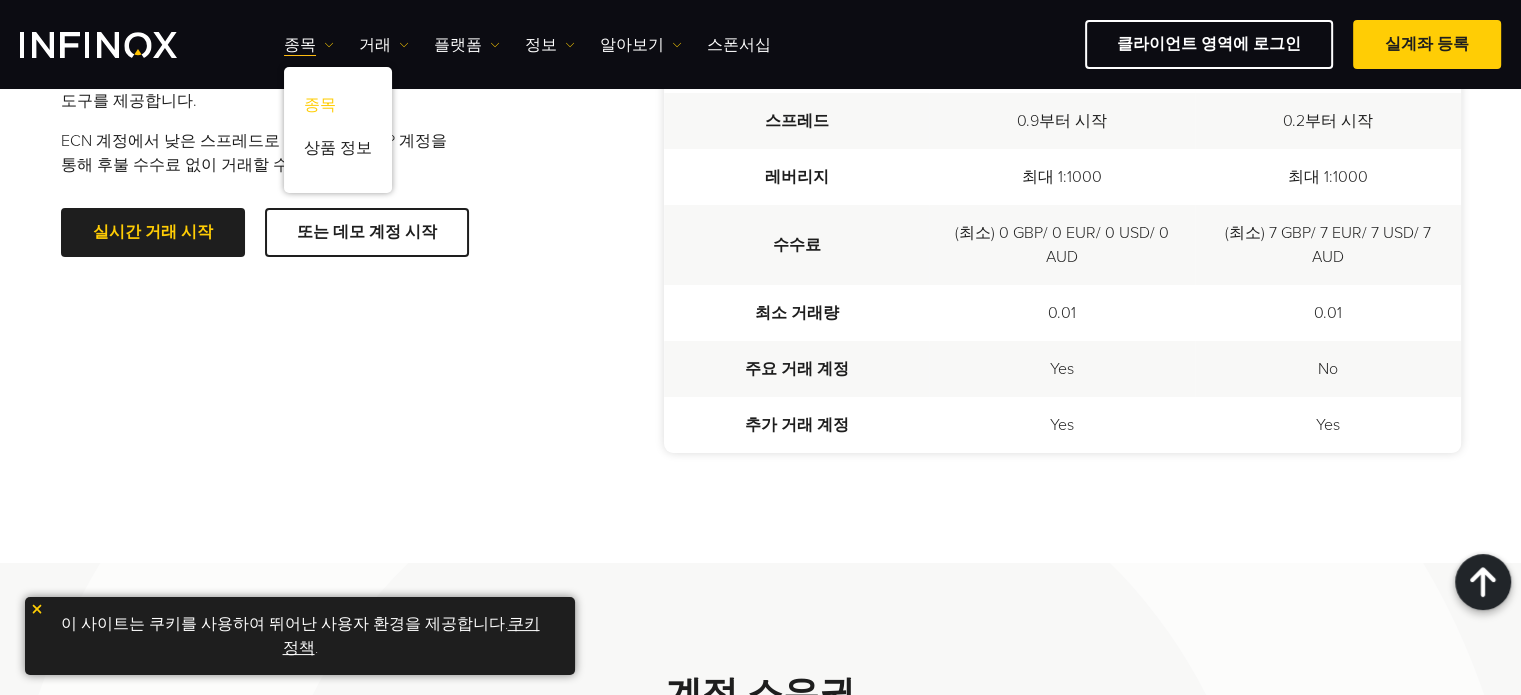 click on "종목" at bounding box center (338, 108) 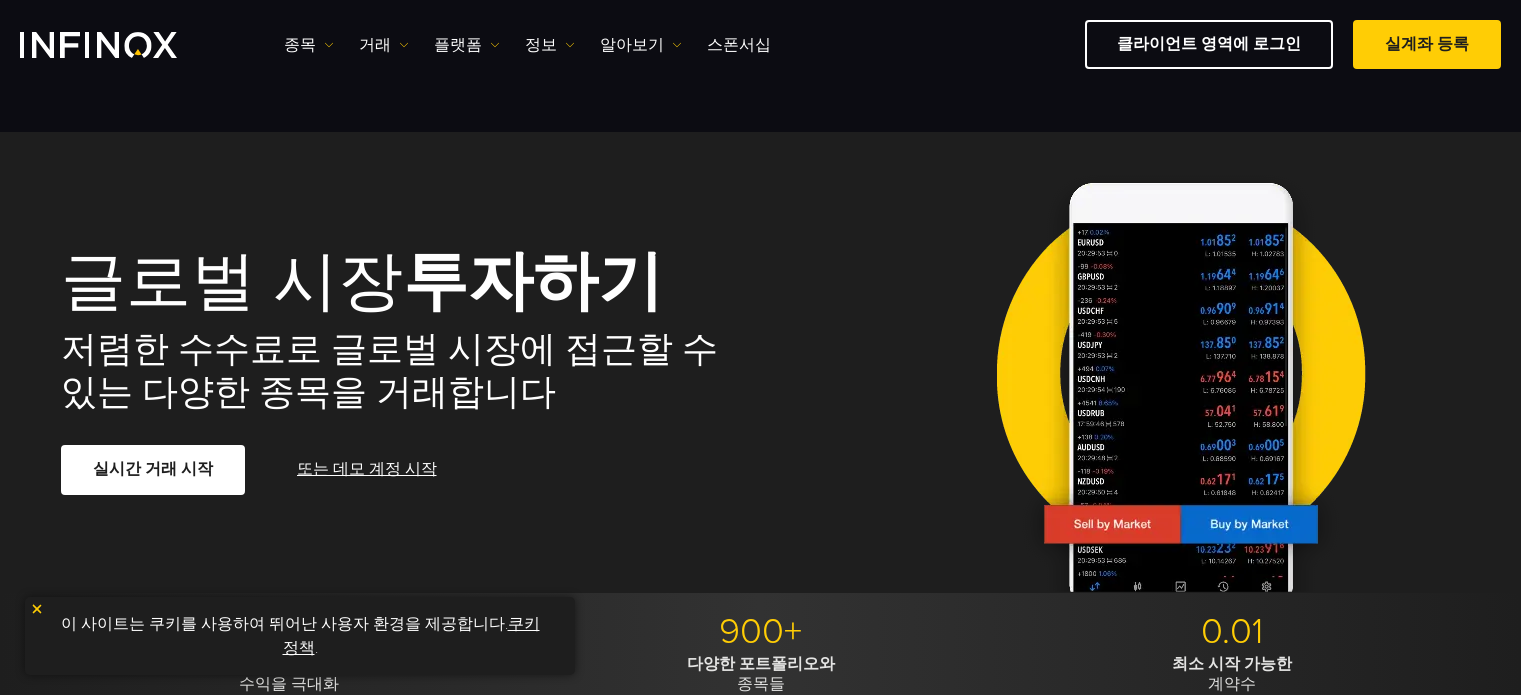 scroll, scrollTop: 304, scrollLeft: 0, axis: vertical 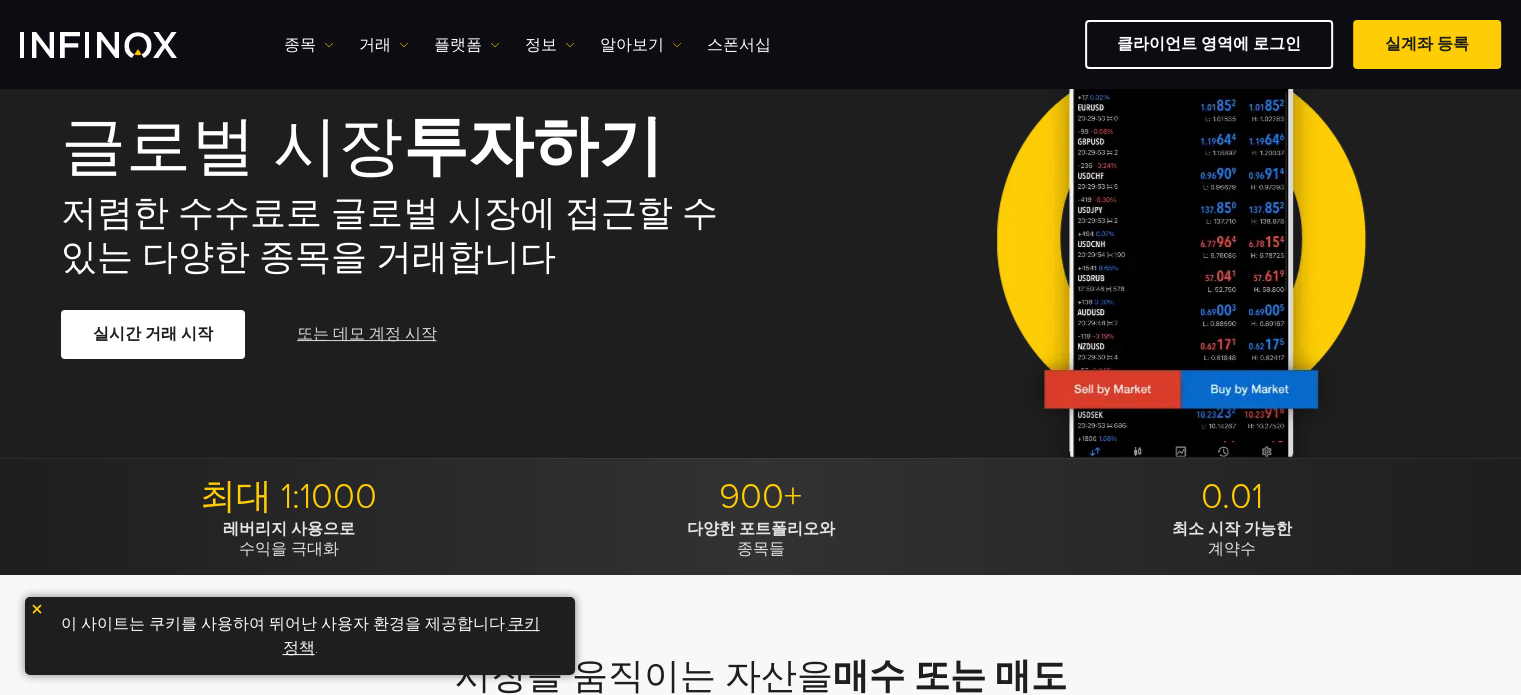 click on "또는 데모 계정 시작" at bounding box center [367, 334] 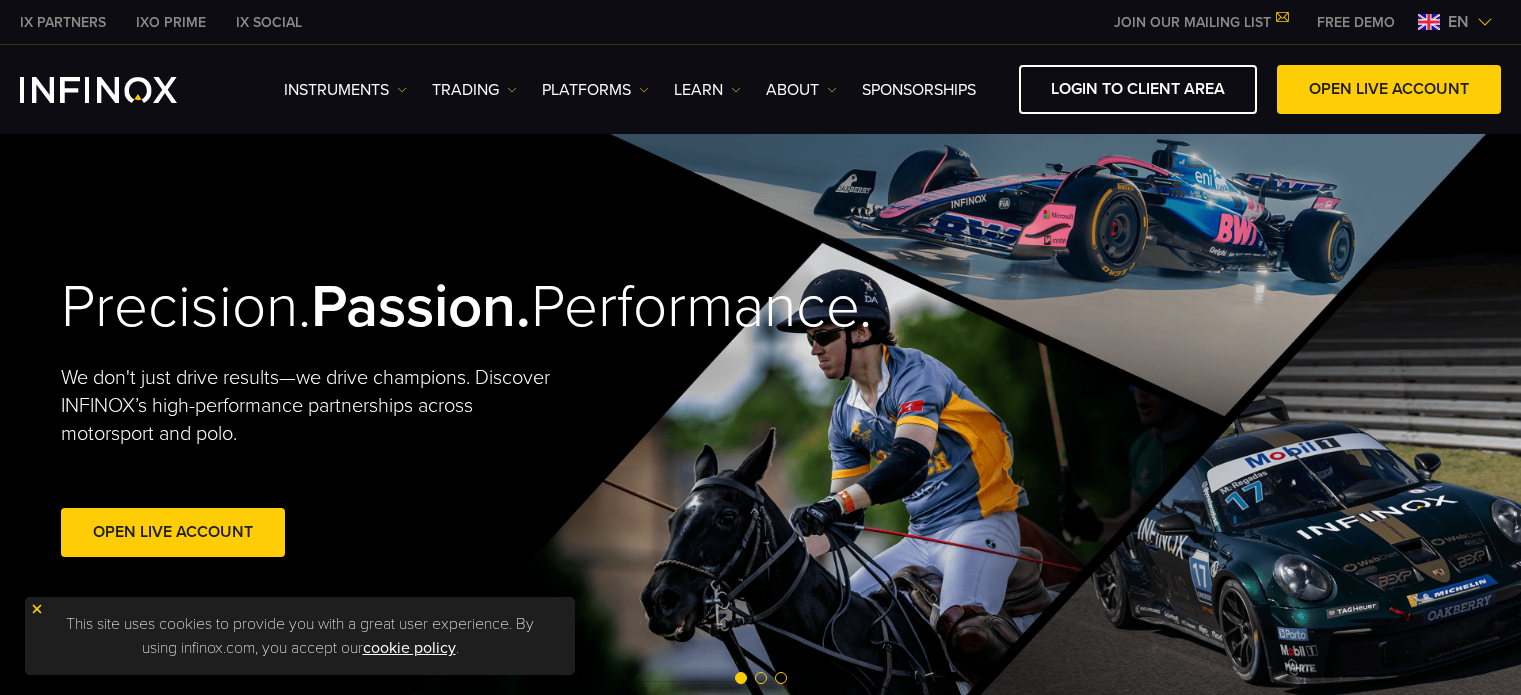 scroll, scrollTop: 0, scrollLeft: 0, axis: both 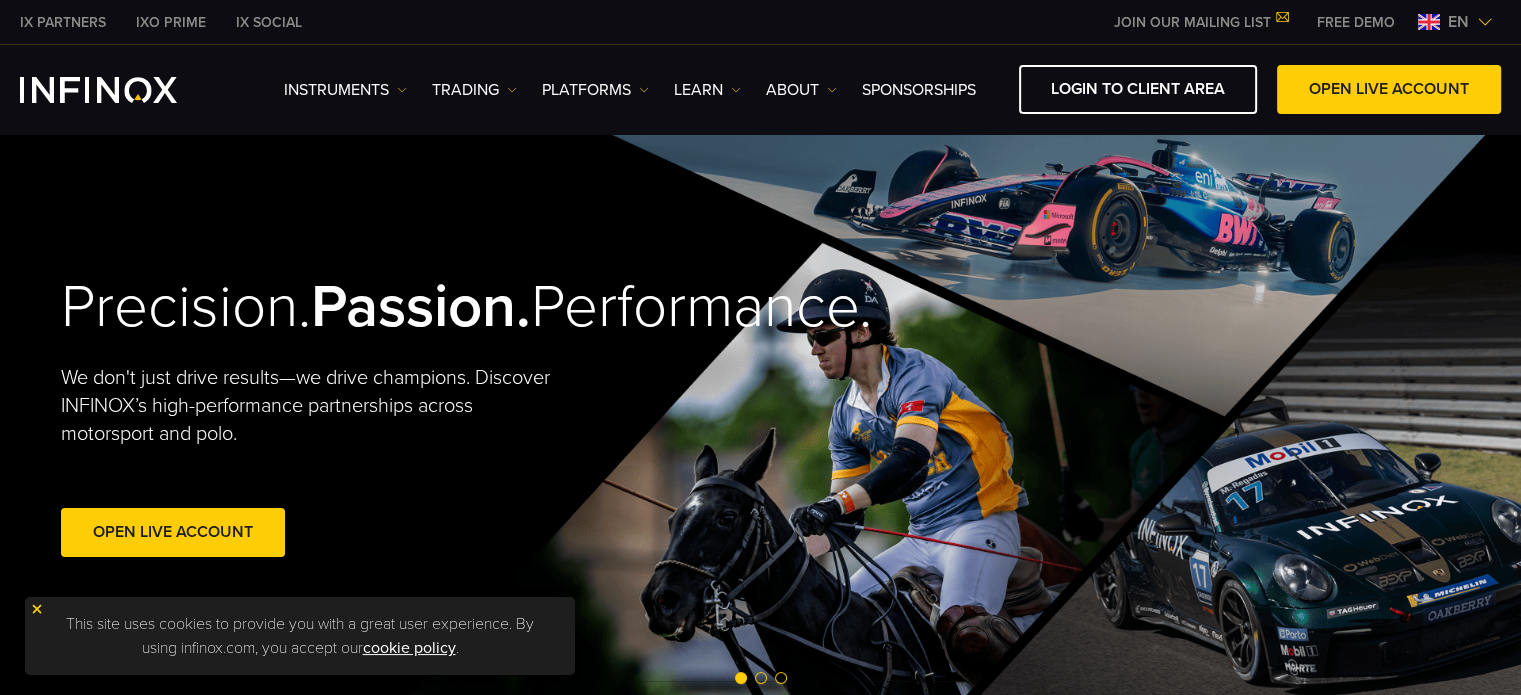 click on "en" at bounding box center [1458, 22] 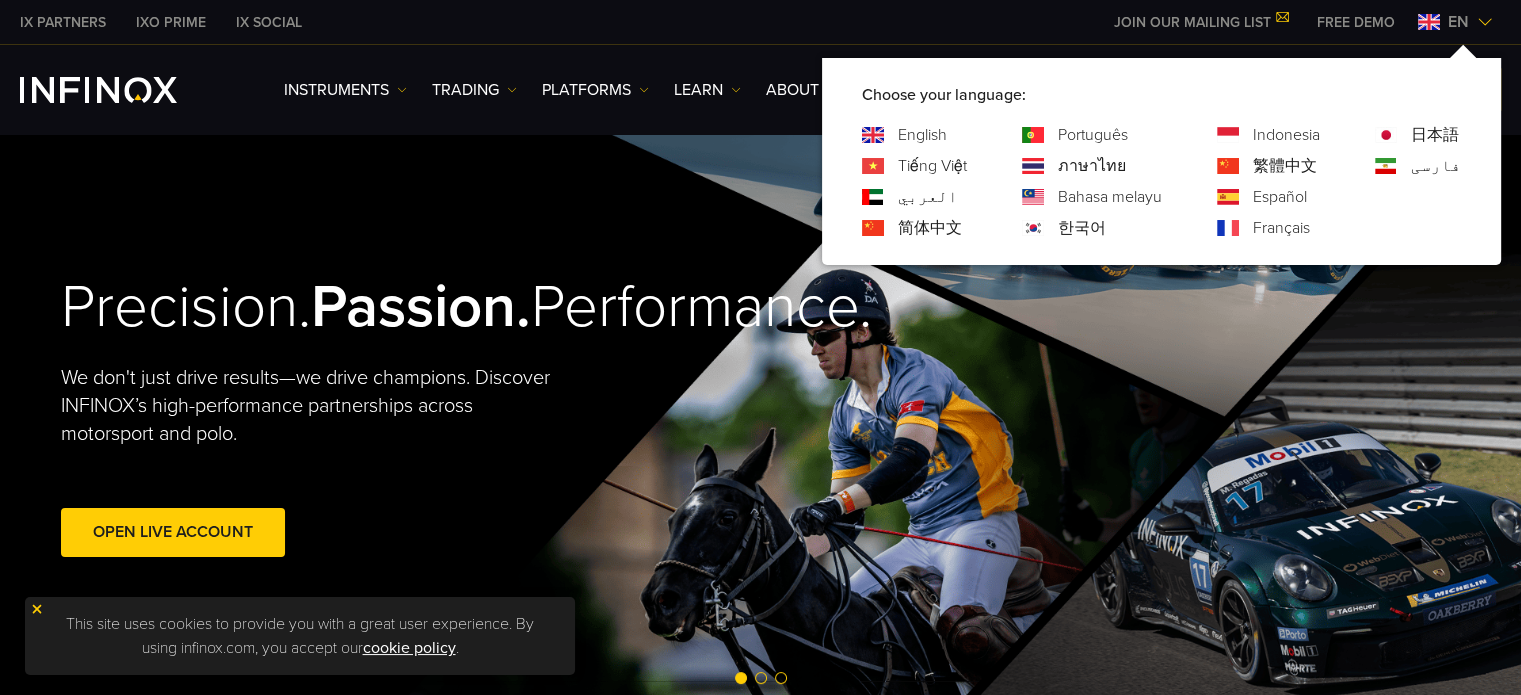click on "한국어" at bounding box center (1082, 228) 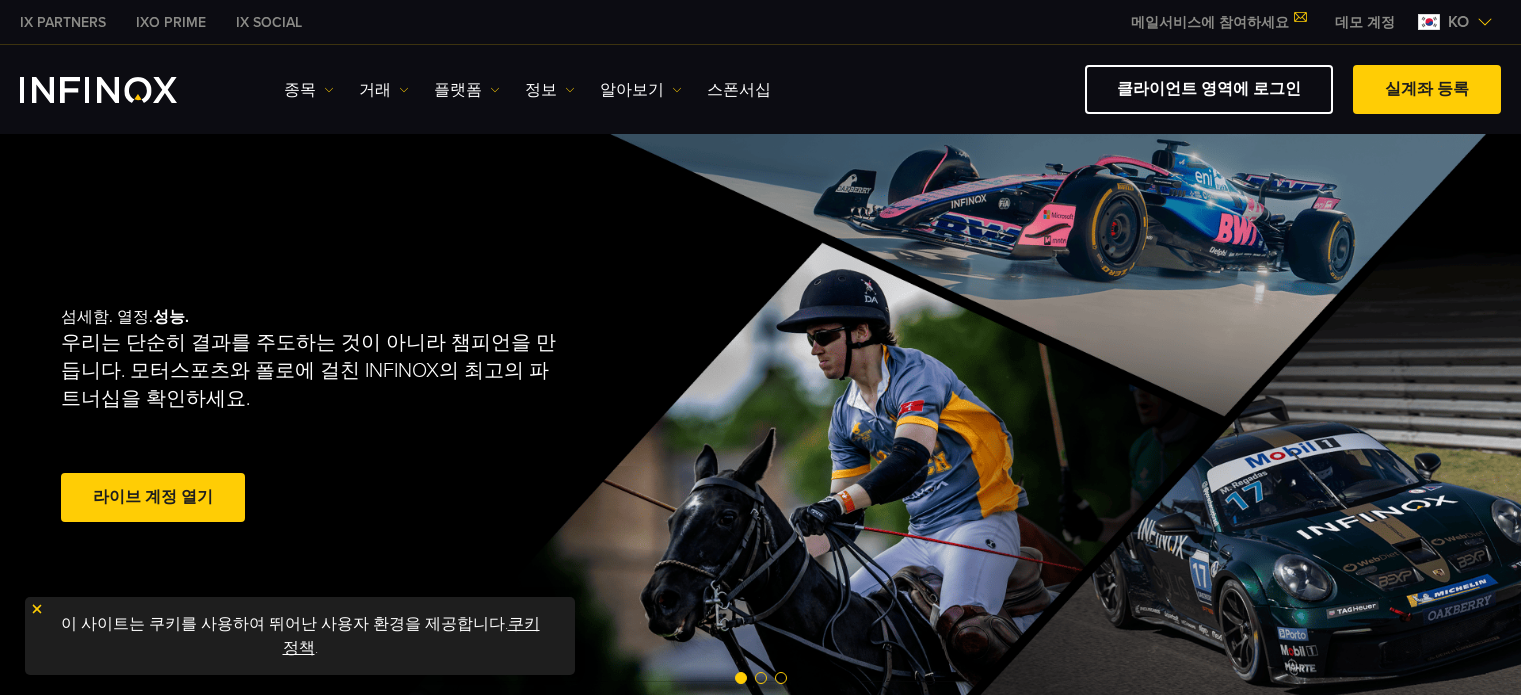 scroll, scrollTop: 0, scrollLeft: 0, axis: both 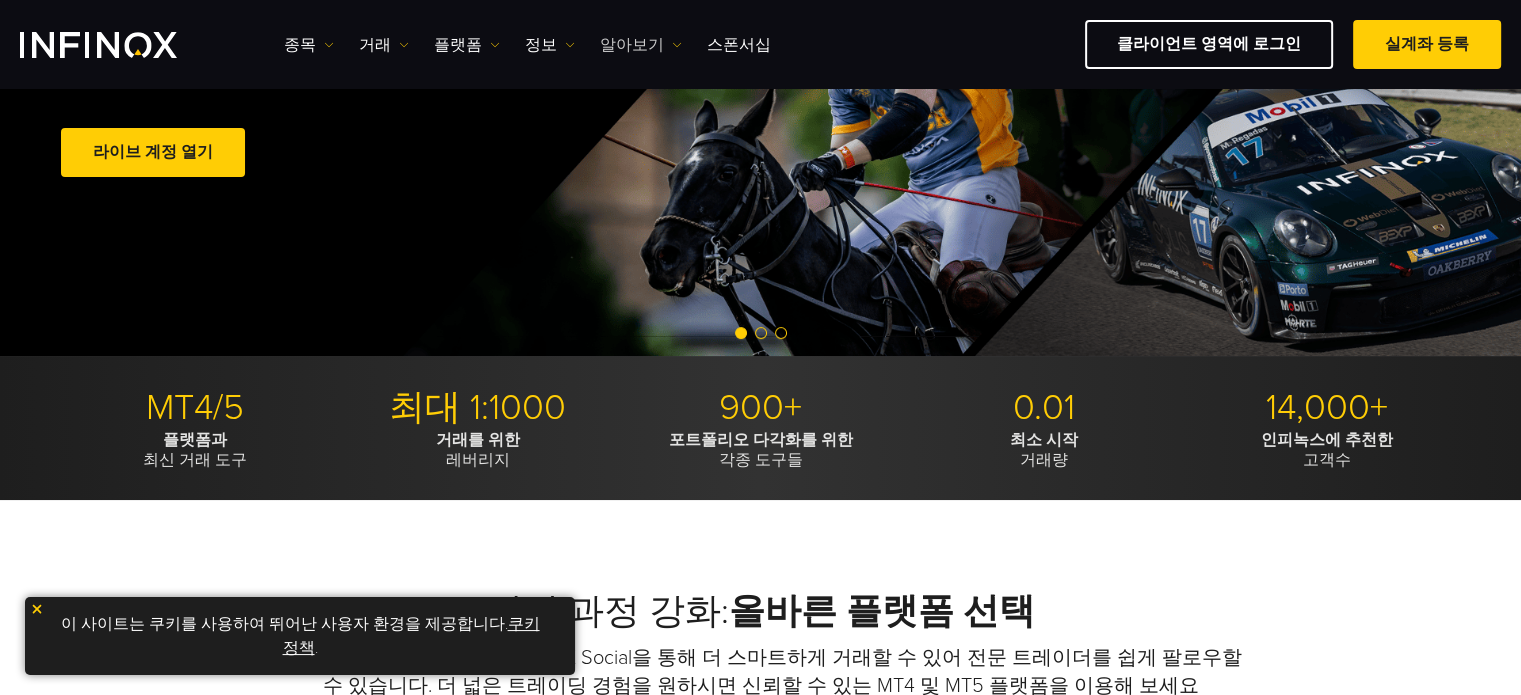 click at bounding box center [677, 45] 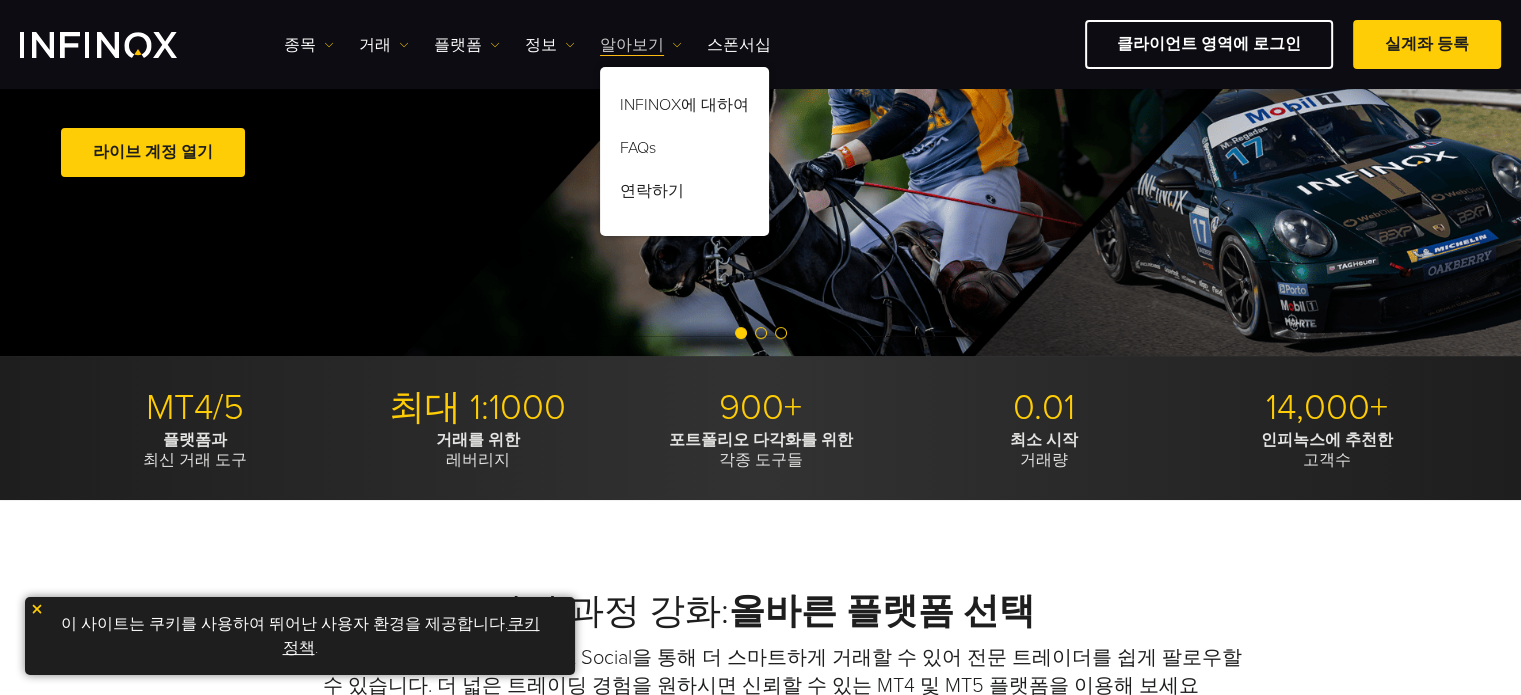 scroll, scrollTop: 0, scrollLeft: 0, axis: both 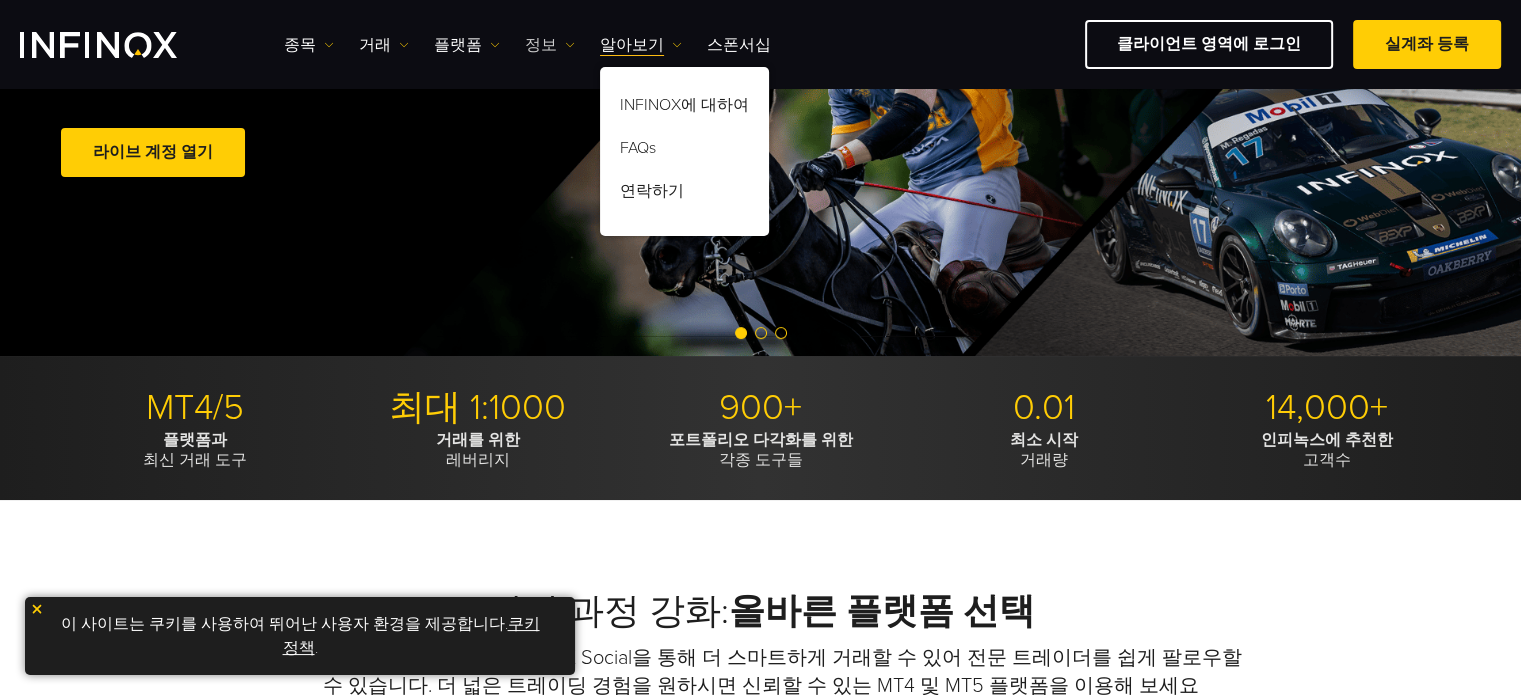 click at bounding box center [570, 45] 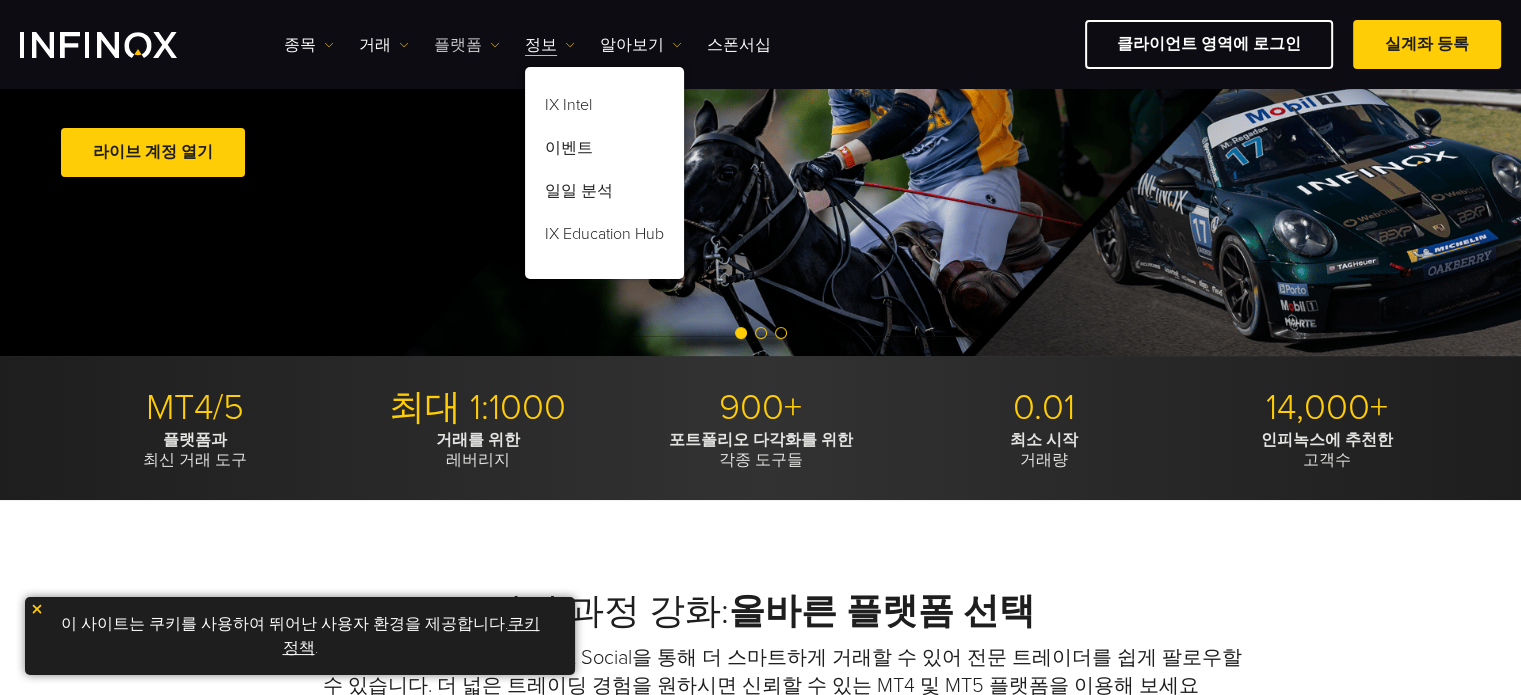click on "플랫폼" at bounding box center (467, 45) 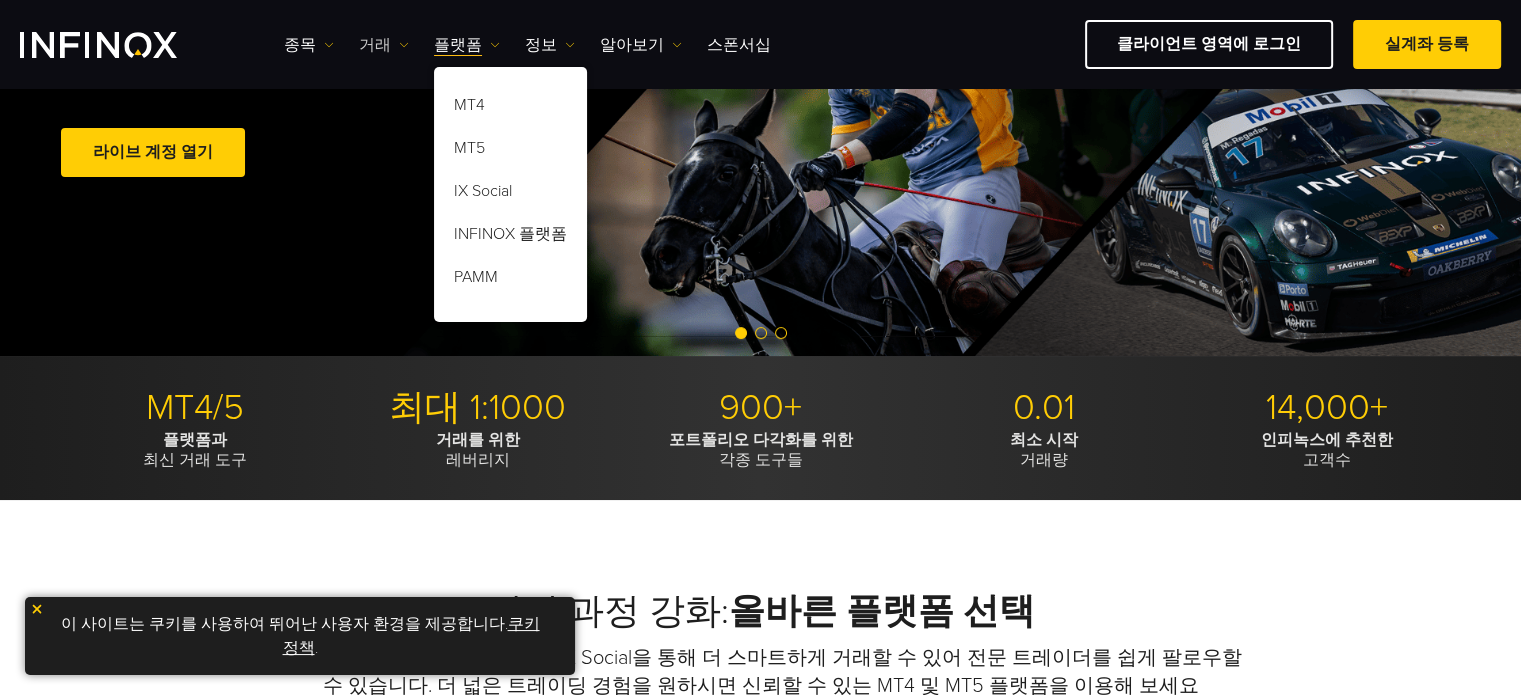 click on "거래" at bounding box center (384, 45) 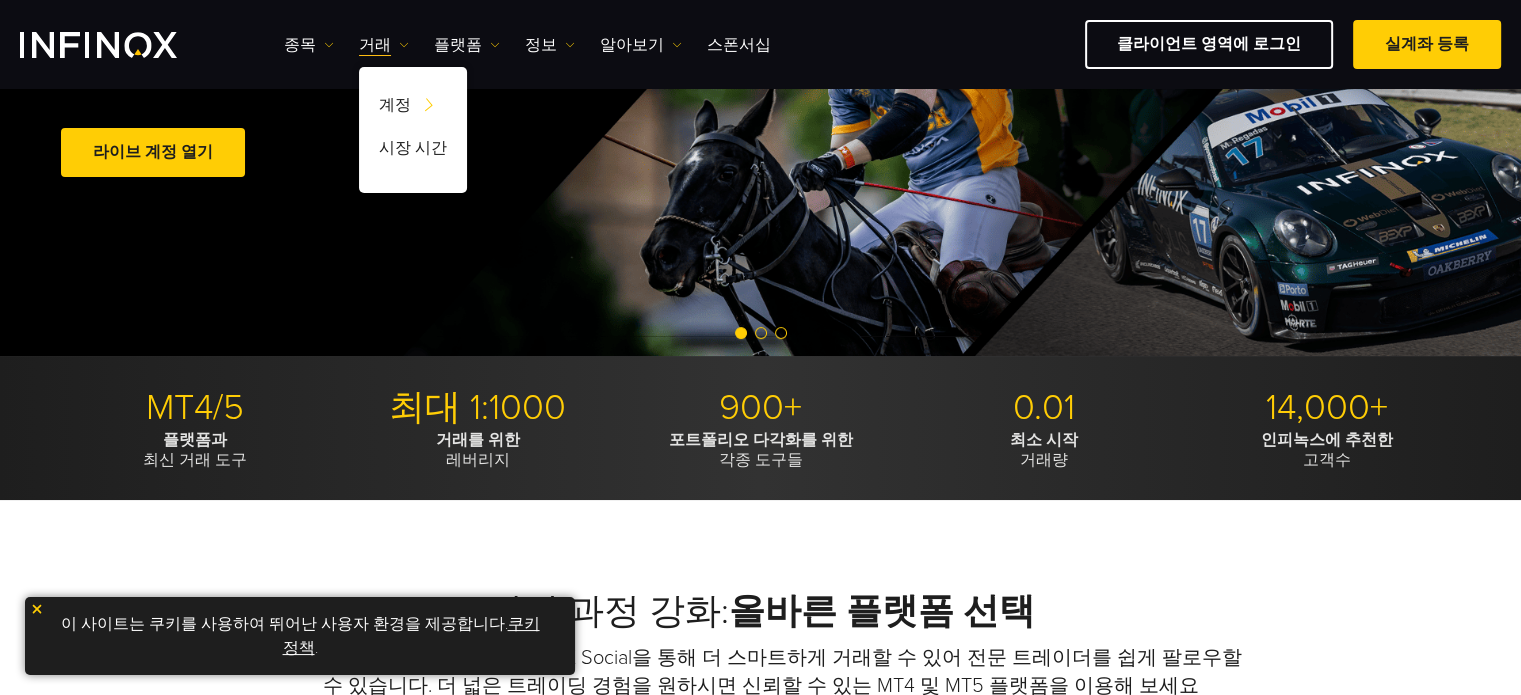 click on "종목
종목
상품 정보
거래
계정
데모" at bounding box center (527, 45) 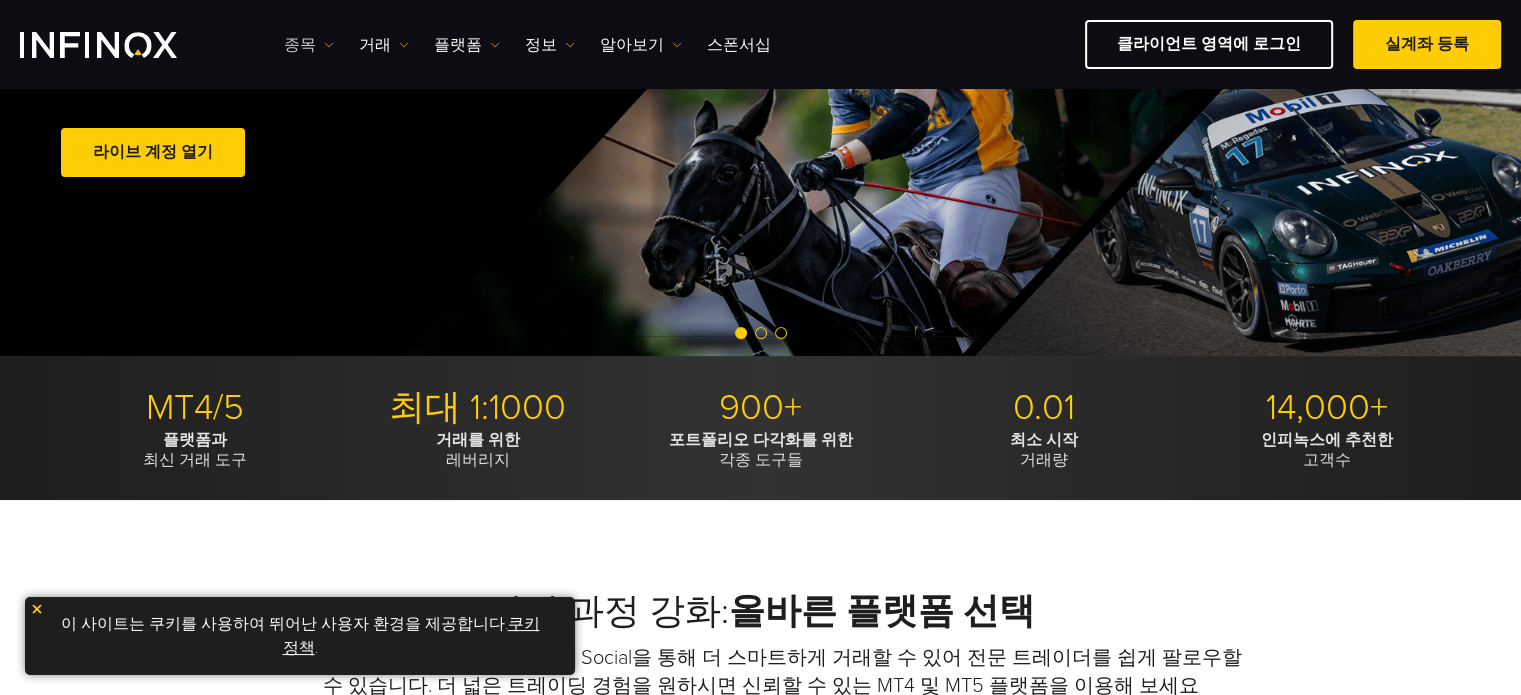 click at bounding box center (329, 45) 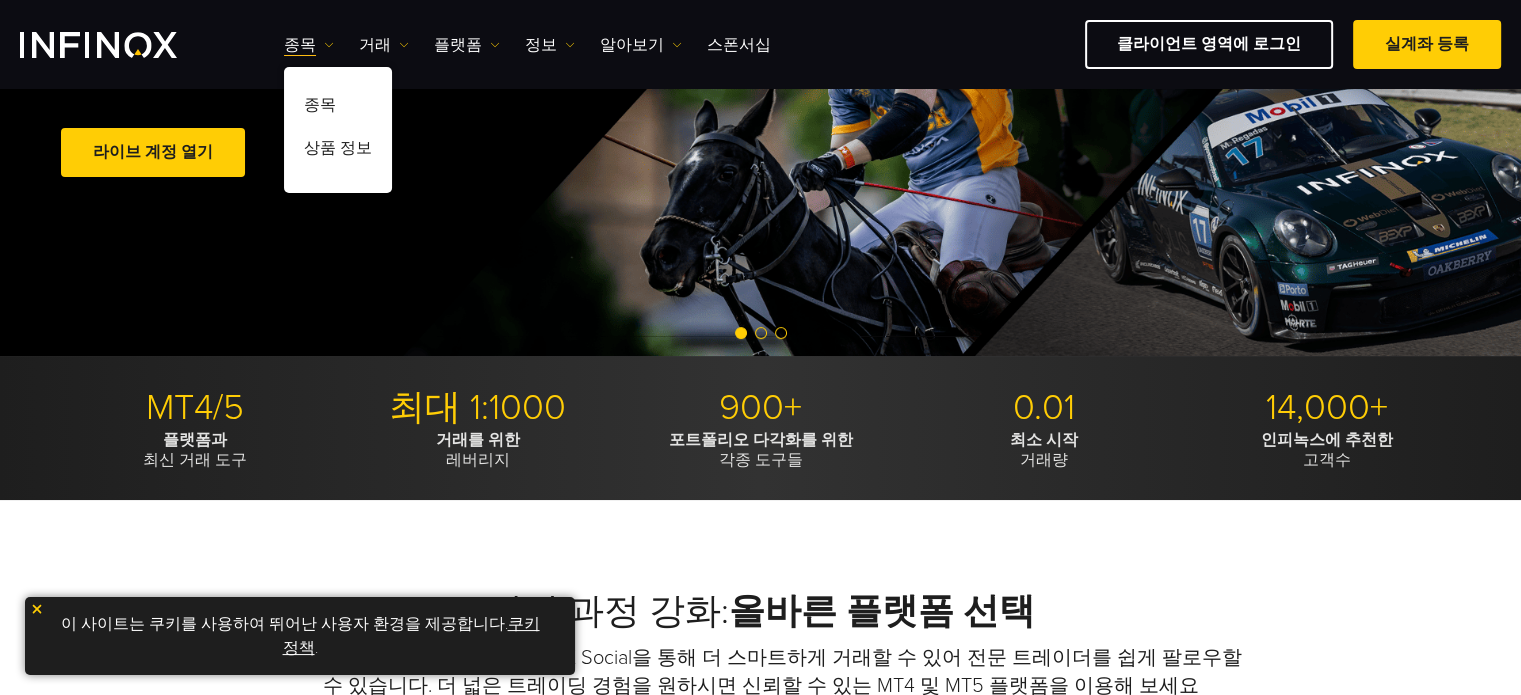 click on "종목
종목
상품 정보
거래
계정" at bounding box center (892, 44) 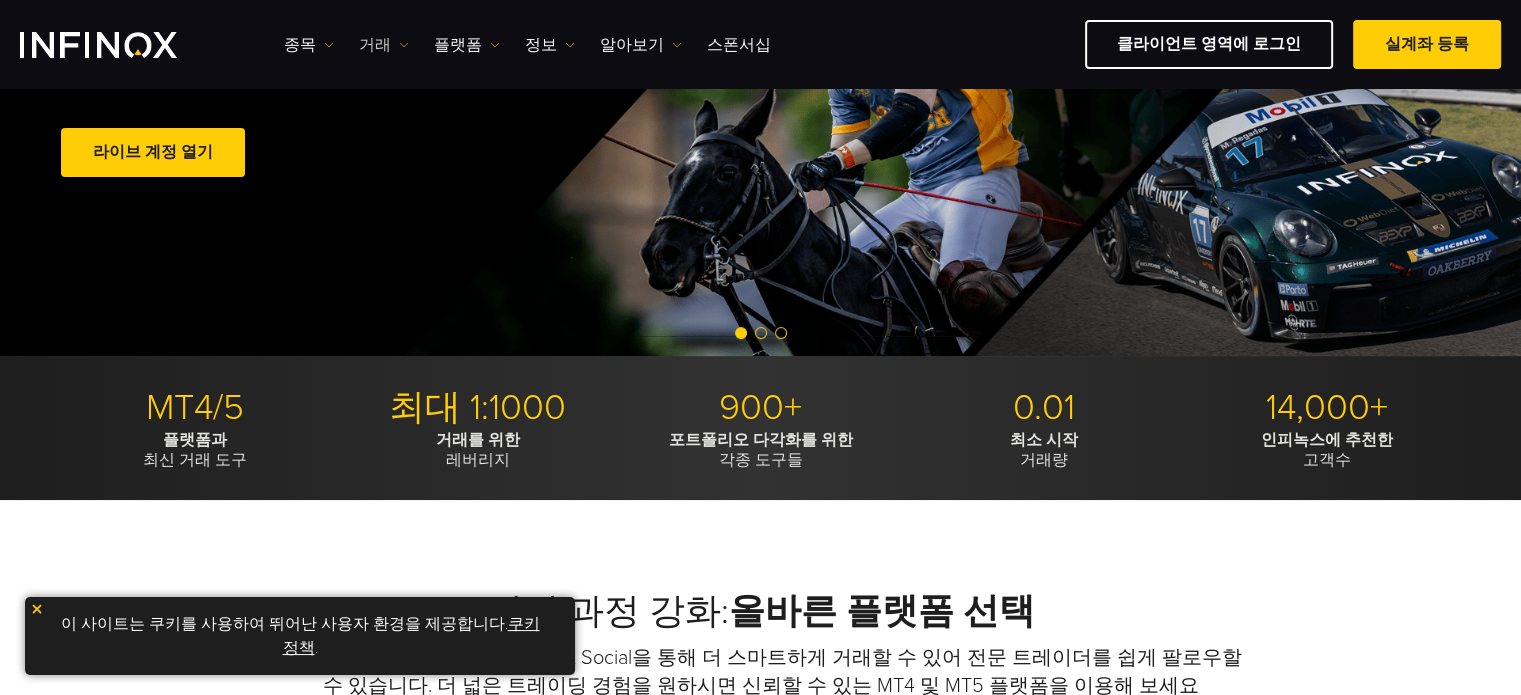 click on "거래" at bounding box center (384, 45) 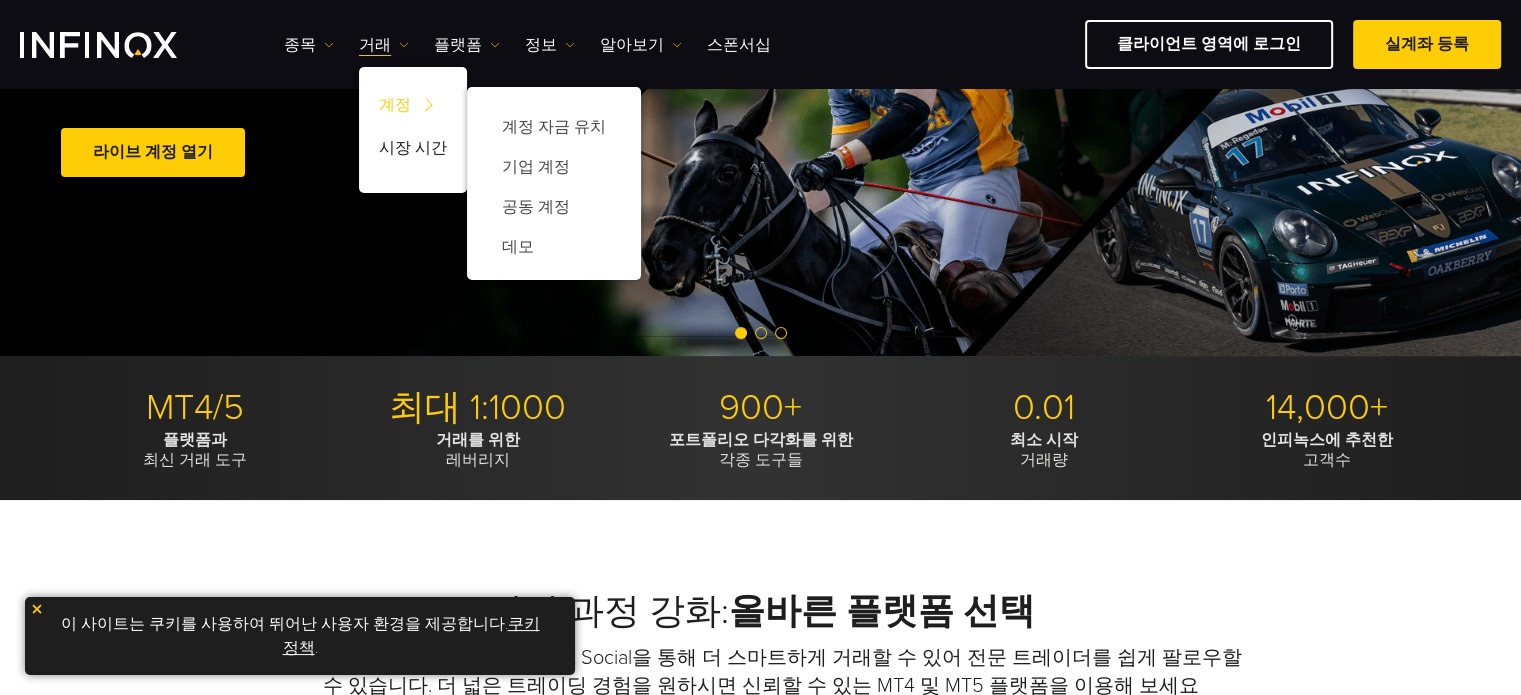scroll, scrollTop: 0, scrollLeft: 0, axis: both 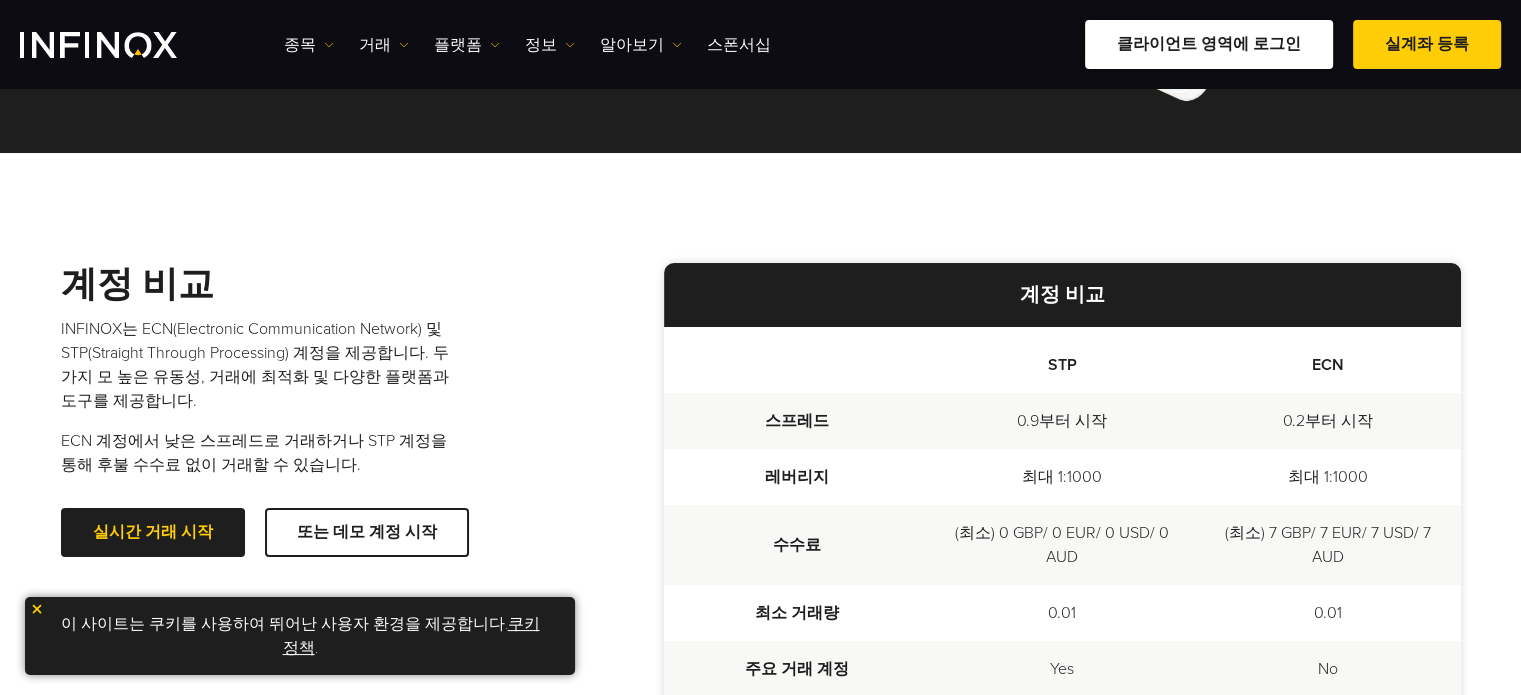 click on "클라이언트 영역에 로그인" at bounding box center [1209, 44] 